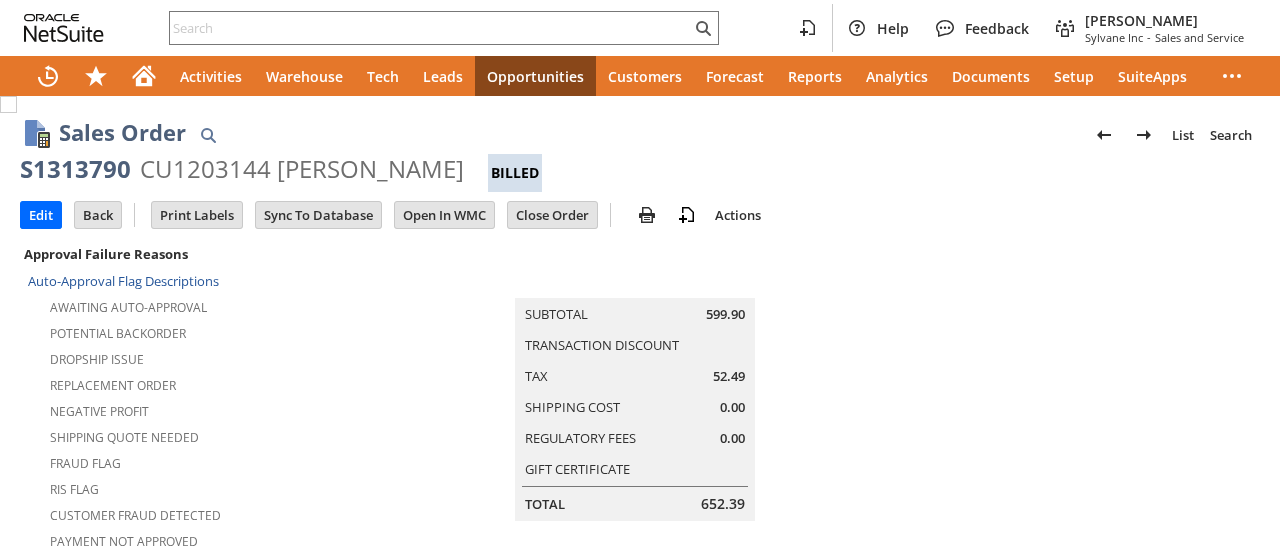 scroll, scrollTop: 0, scrollLeft: 0, axis: both 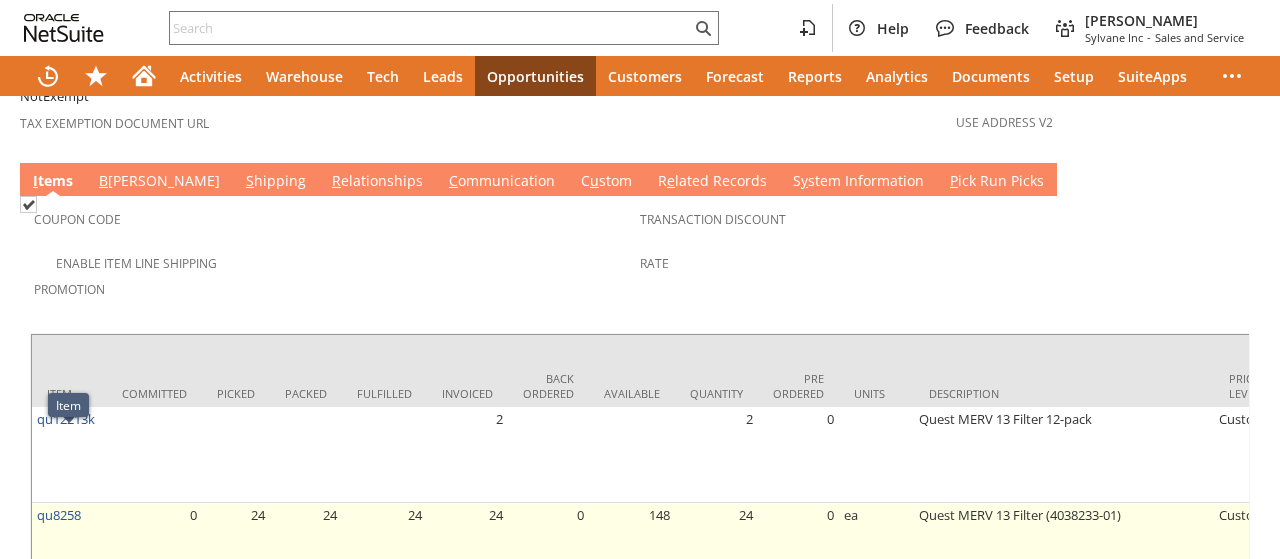 drag, startPoint x: 89, startPoint y: 436, endPoint x: 60, endPoint y: 447, distance: 31.016125 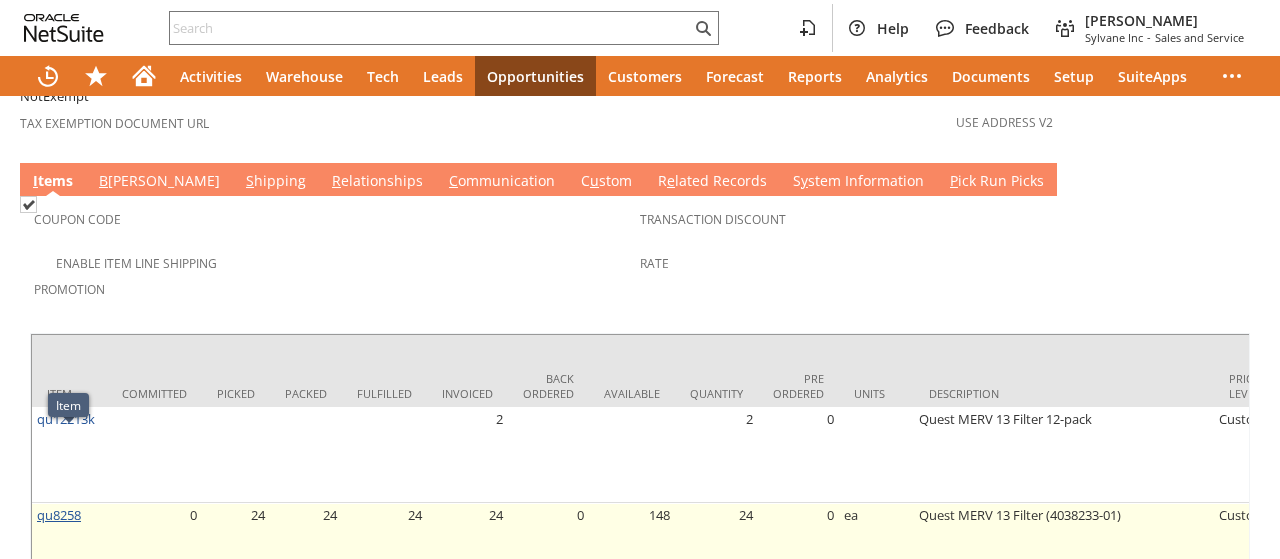 click on "qu8258" at bounding box center (69, 551) 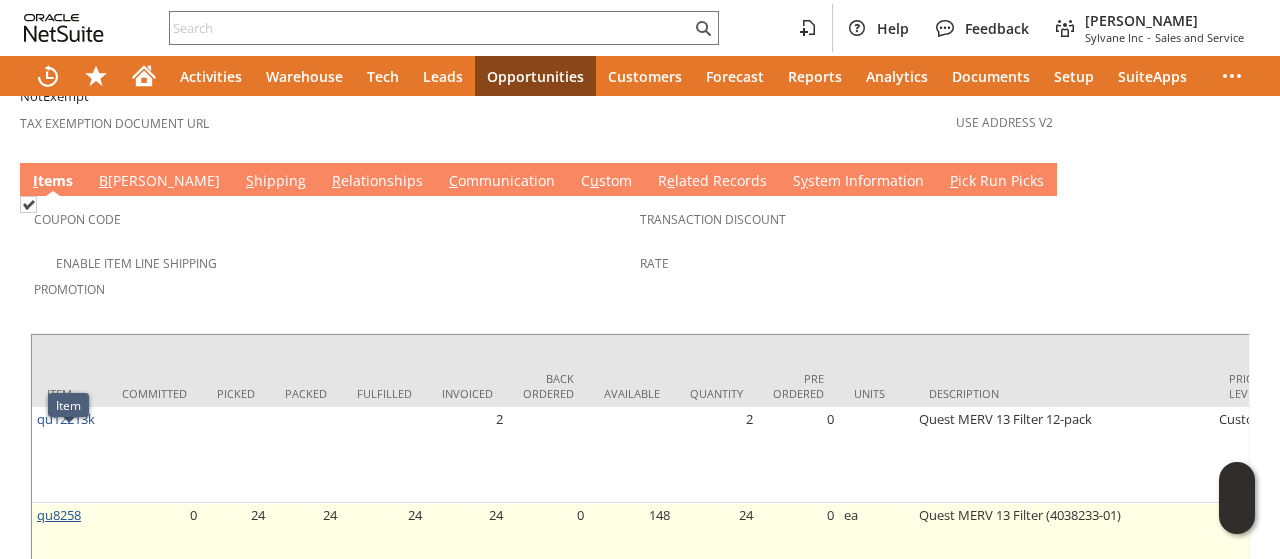 drag, startPoint x: 92, startPoint y: 439, endPoint x: 61, endPoint y: 445, distance: 31.575306 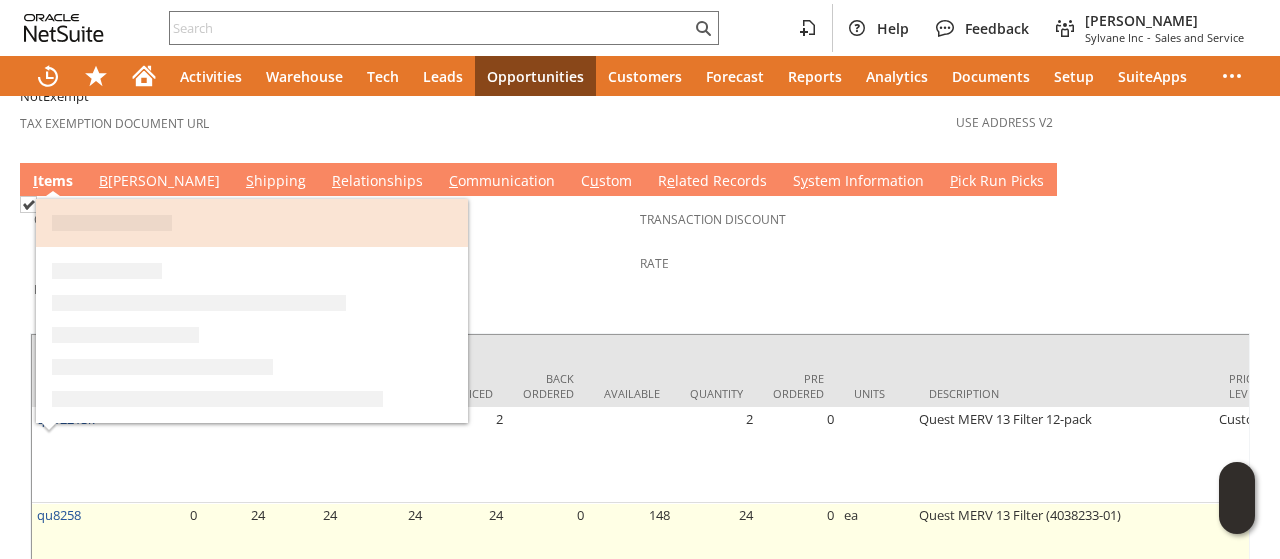 click on "qu8258" at bounding box center (69, 551) 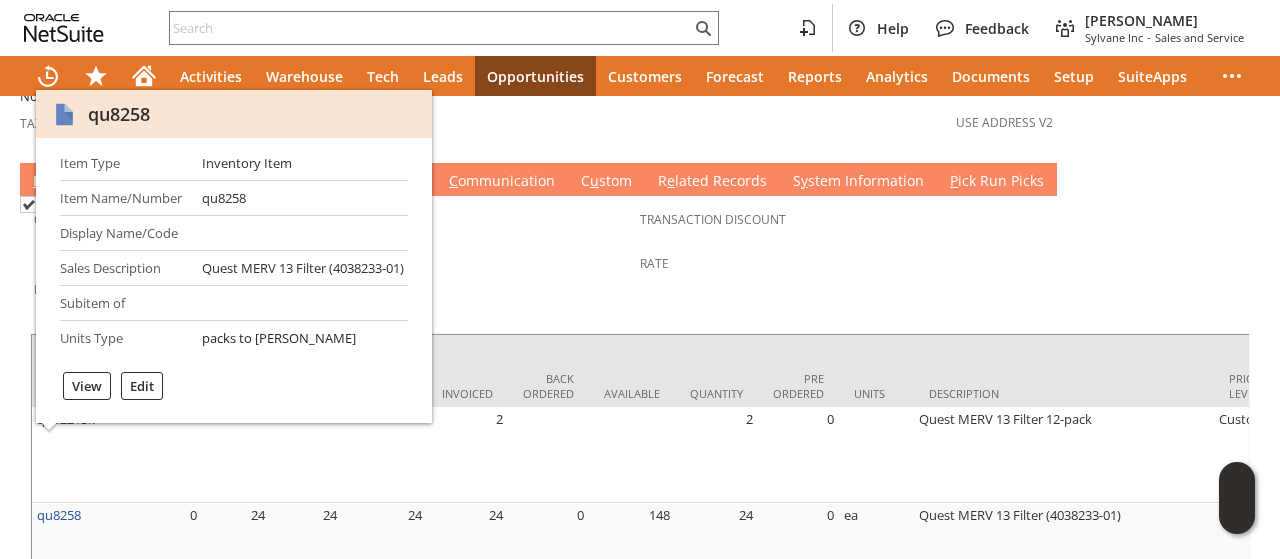 click on "qu8258" at bounding box center [119, 114] 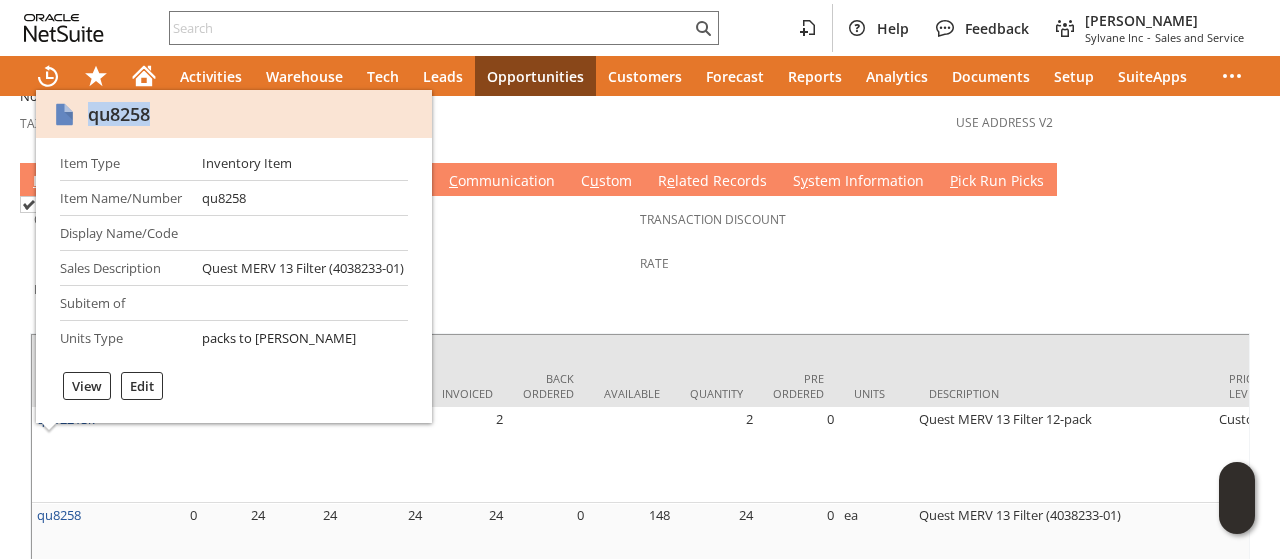 click on "qu8258" at bounding box center [119, 114] 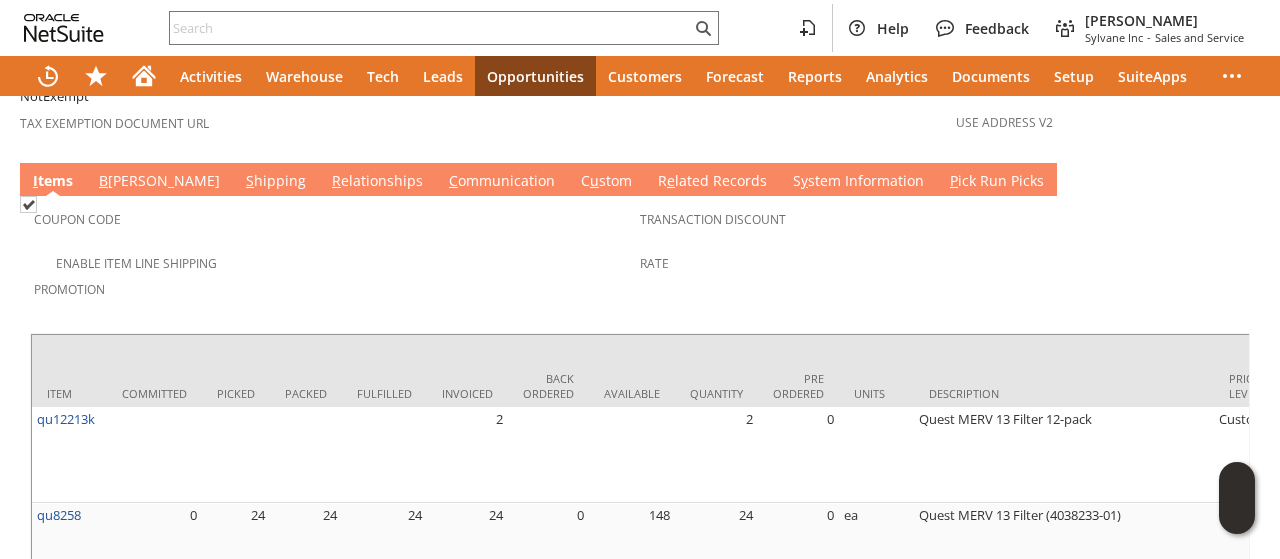 scroll, scrollTop: 0, scrollLeft: 1052, axis: horizontal 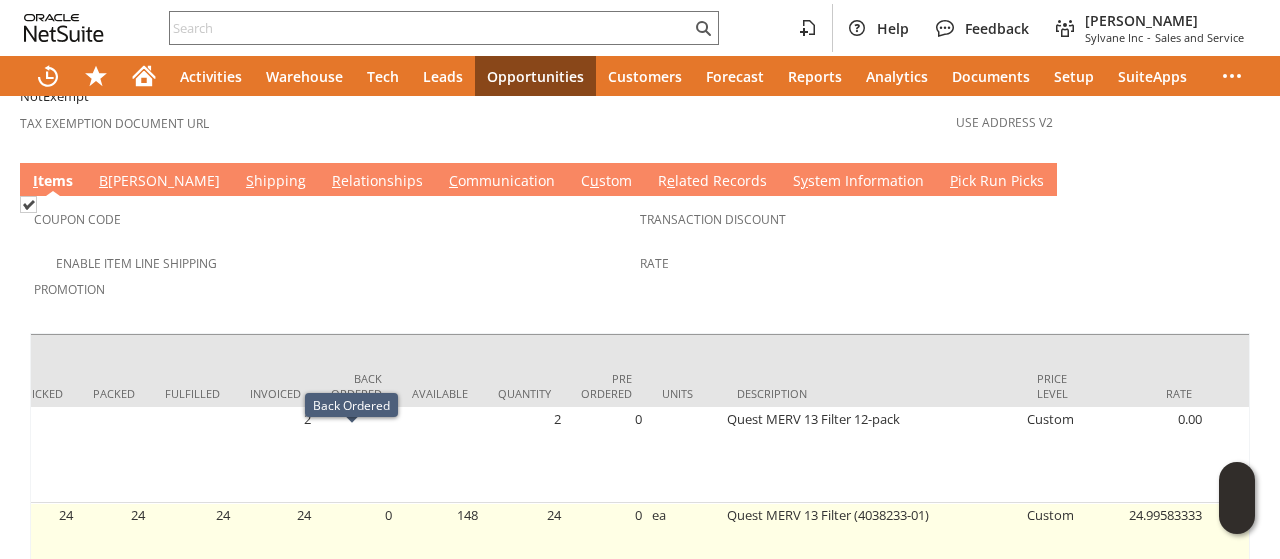 click on "0" at bounding box center [356, 551] 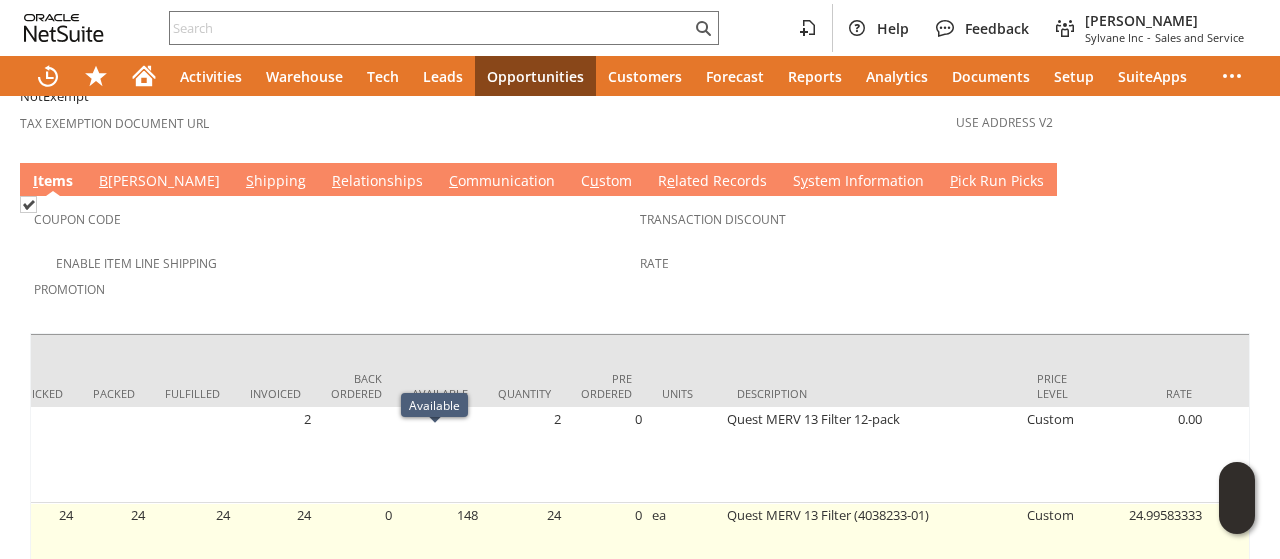 click on "148" at bounding box center [440, 551] 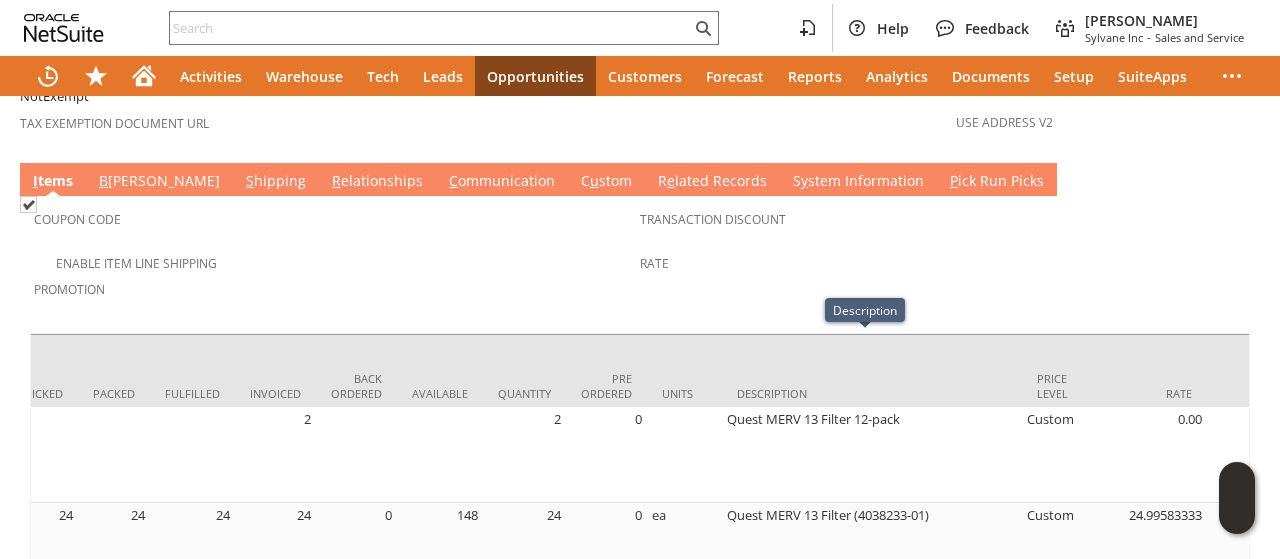 scroll, scrollTop: 1281, scrollLeft: 0, axis: vertical 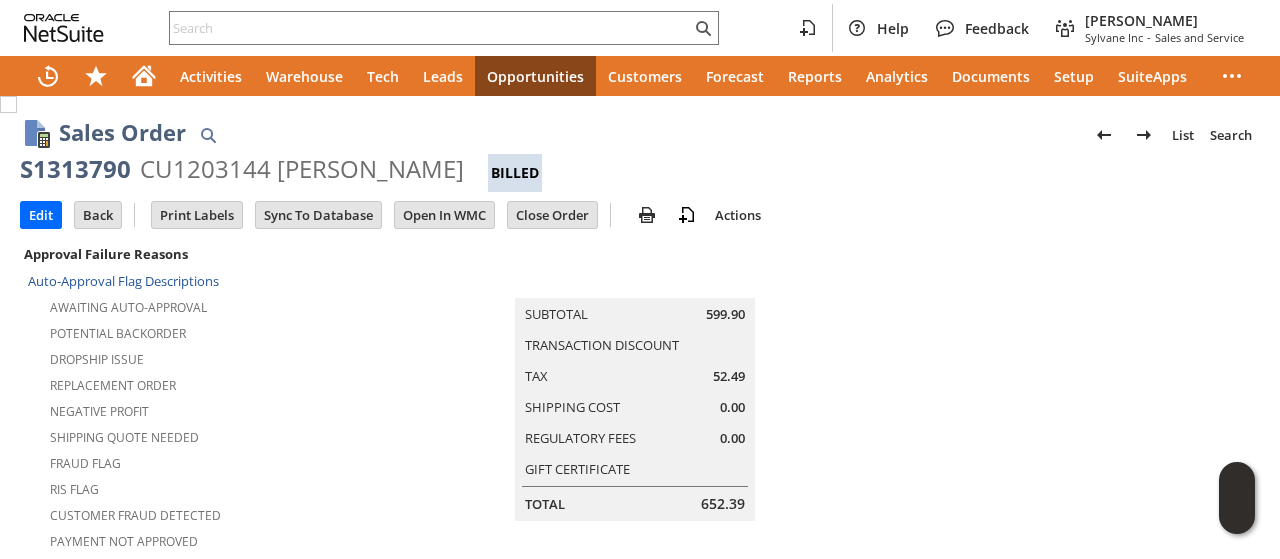 click on "S1313790" at bounding box center [75, 169] 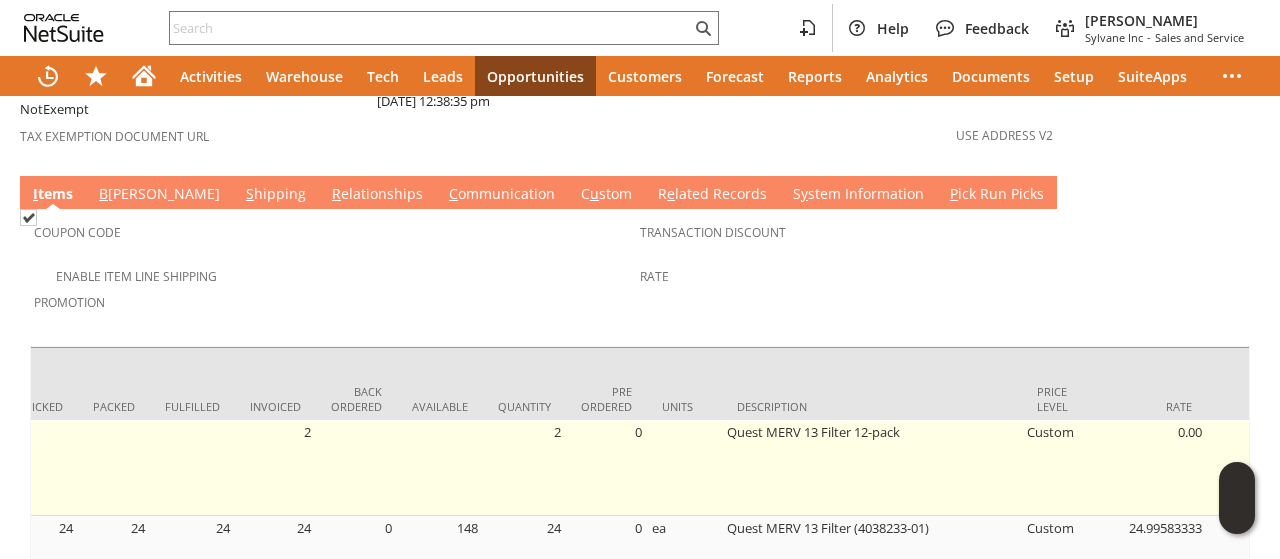 scroll, scrollTop: 1598, scrollLeft: 0, axis: vertical 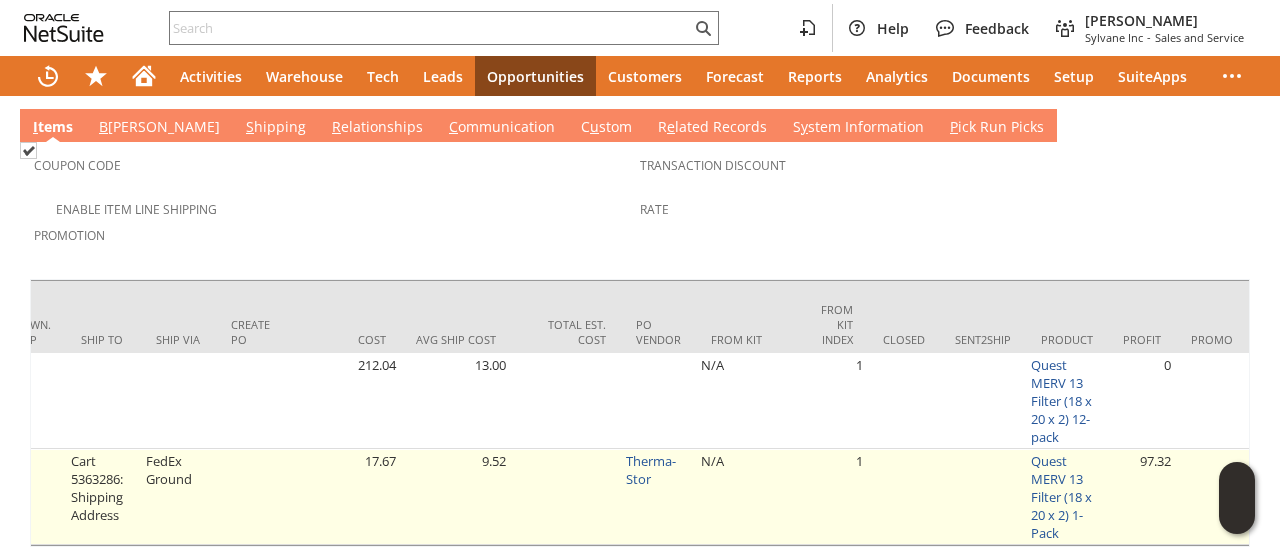click on "Therma-Stor" at bounding box center [658, 497] 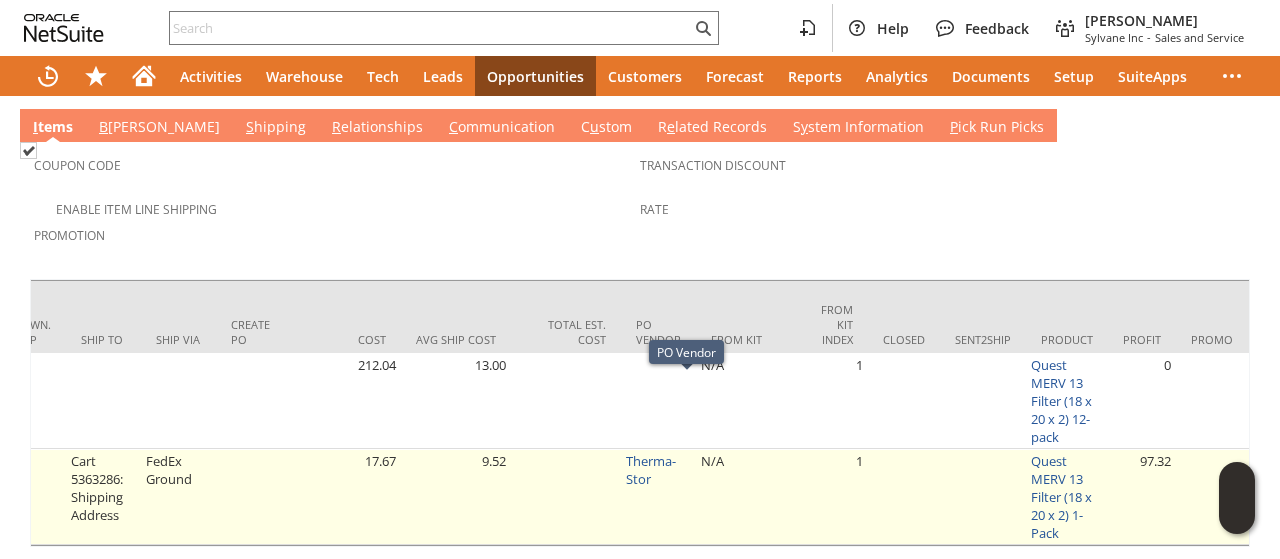 click on "Therma-Stor" at bounding box center (658, 497) 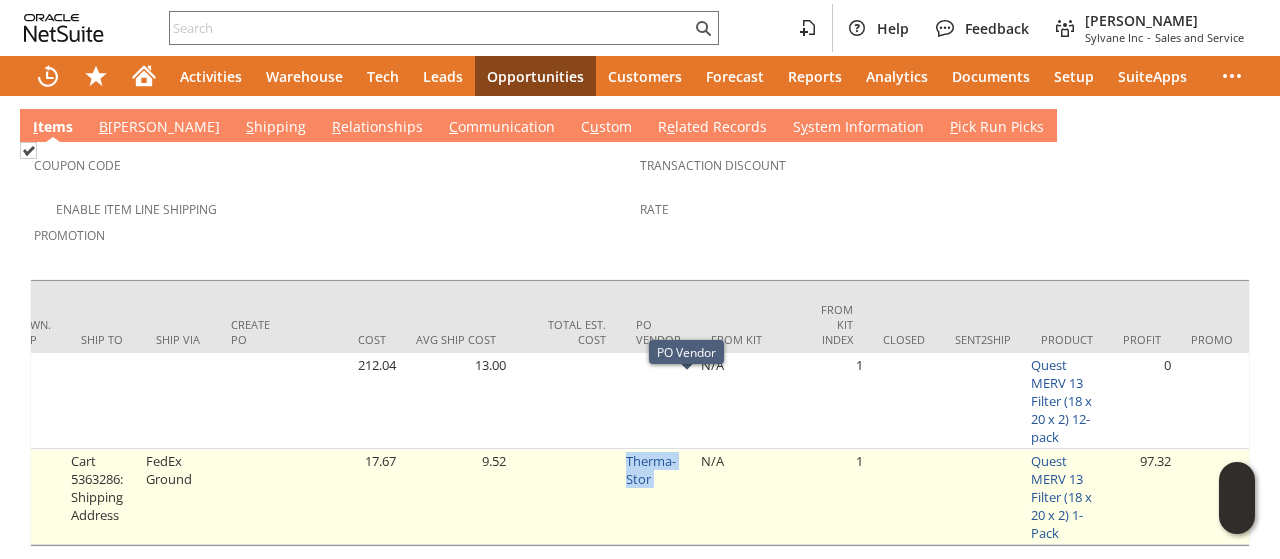 click on "Therma-Stor" at bounding box center [658, 497] 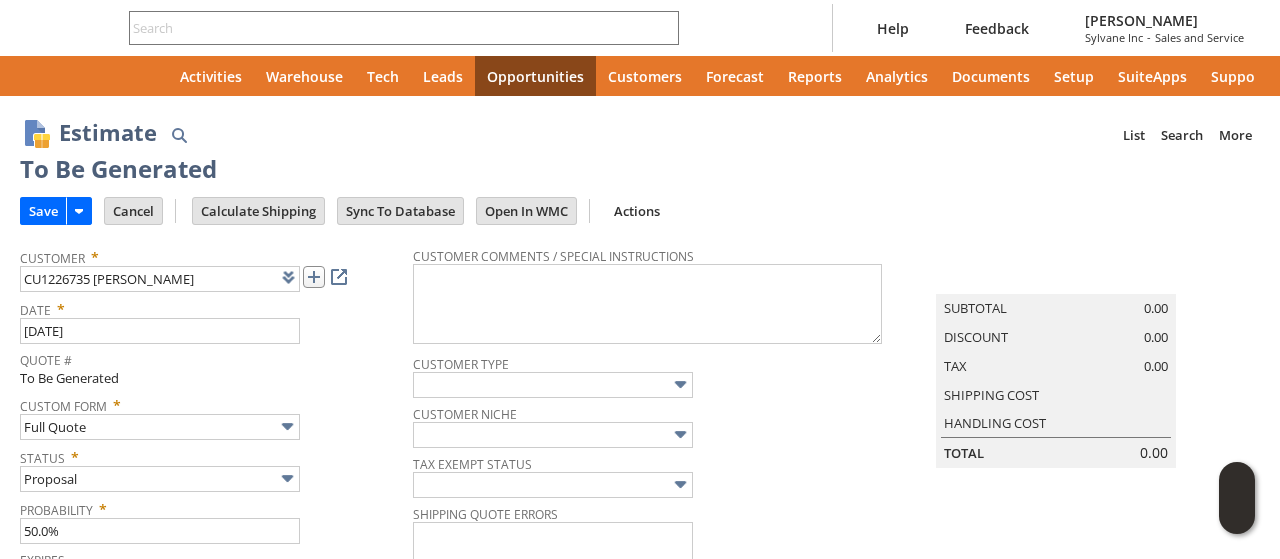 type on "8/15/2025" 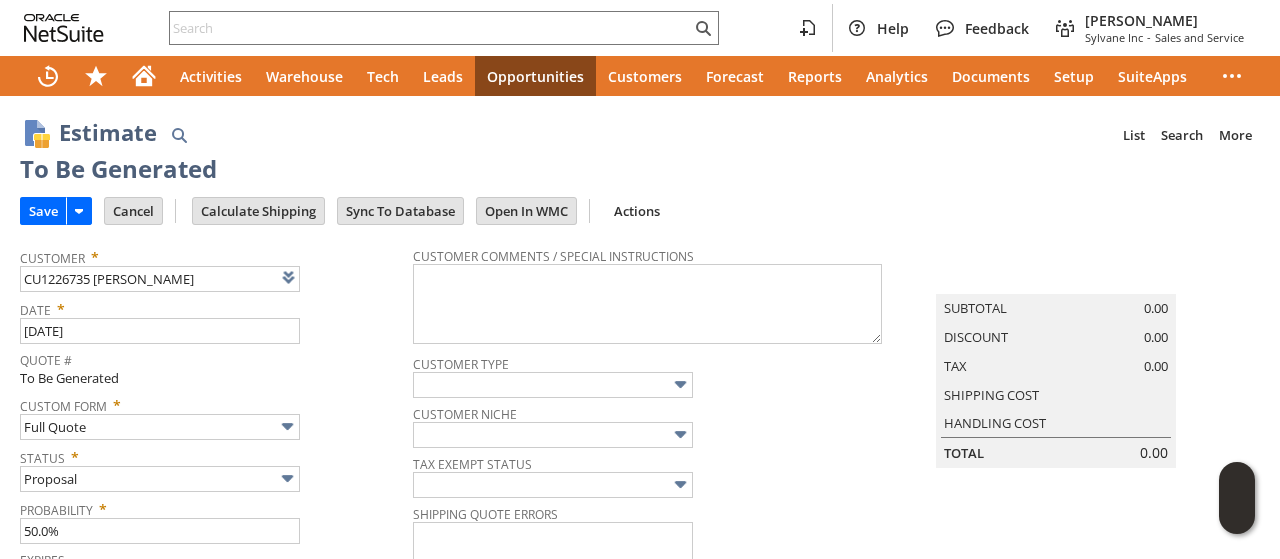 type on "Intelligent Recommendations ⁰" 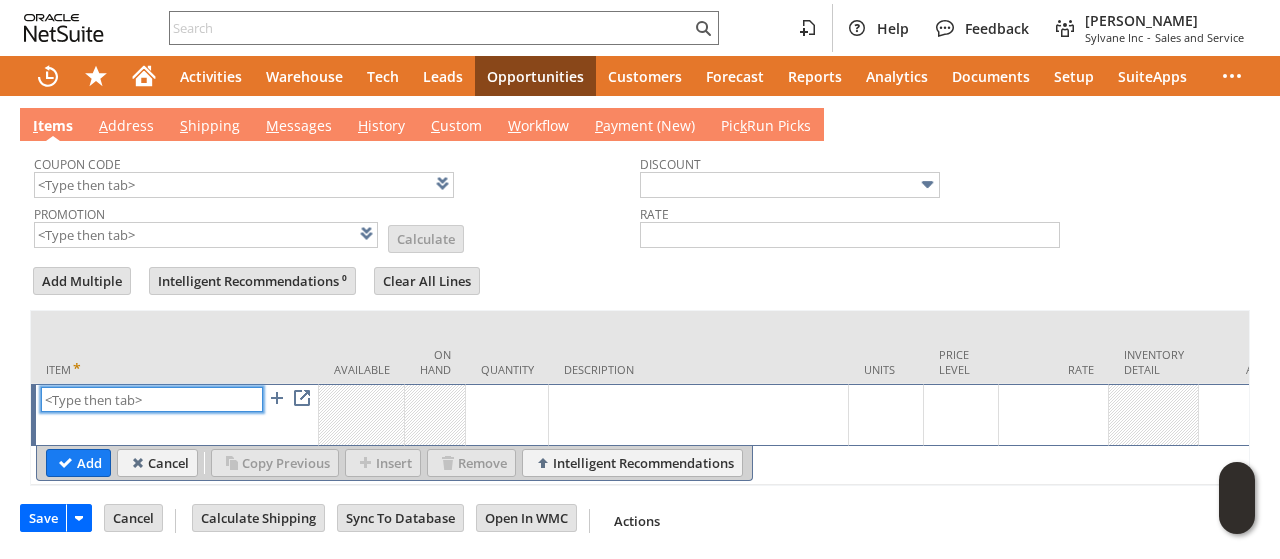 paste on "sa13474" 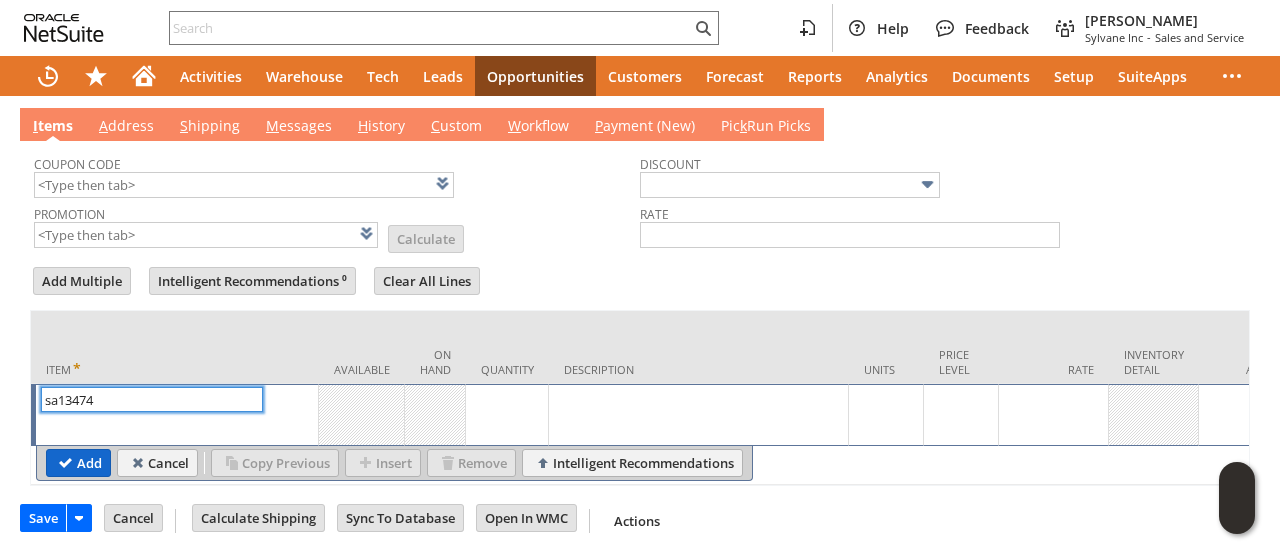 type on "sa13474" 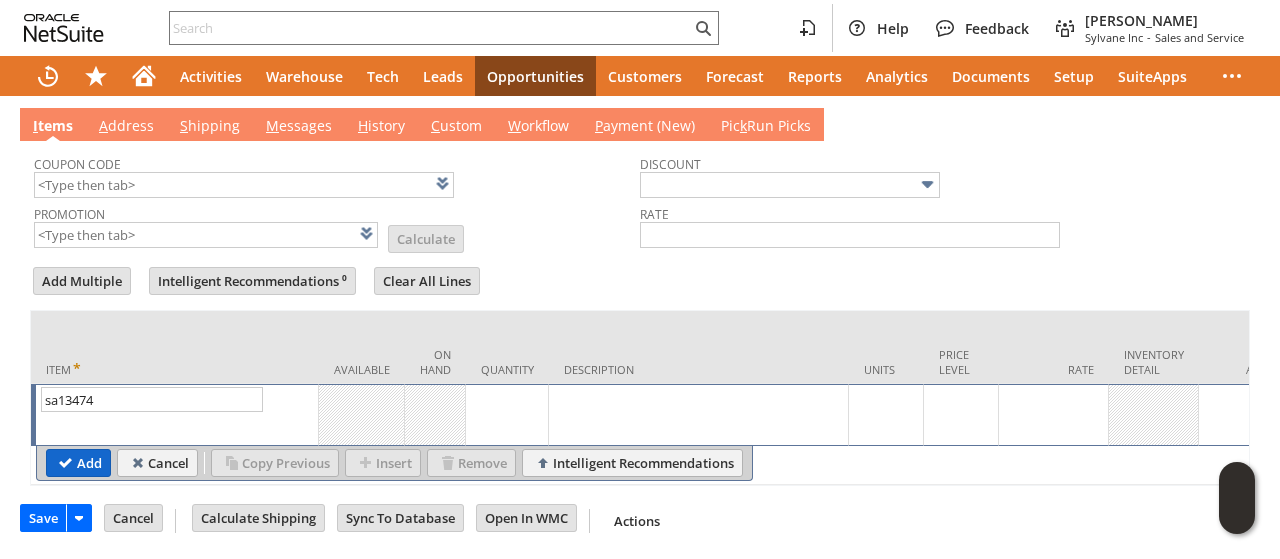click on "Add" at bounding box center (78, 463) 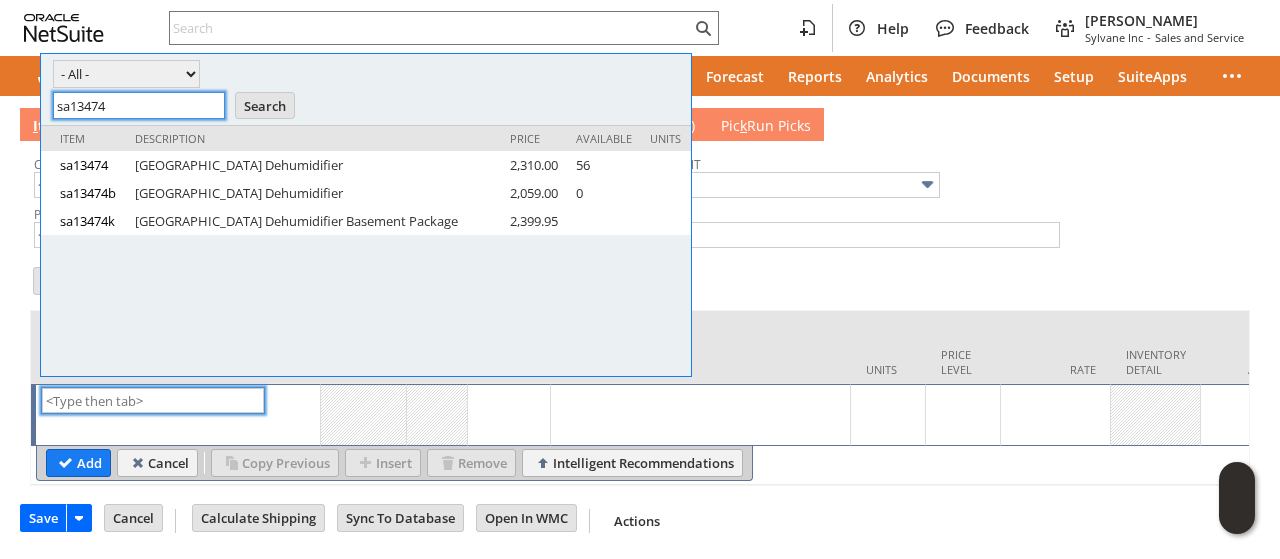 scroll, scrollTop: 0, scrollLeft: 0, axis: both 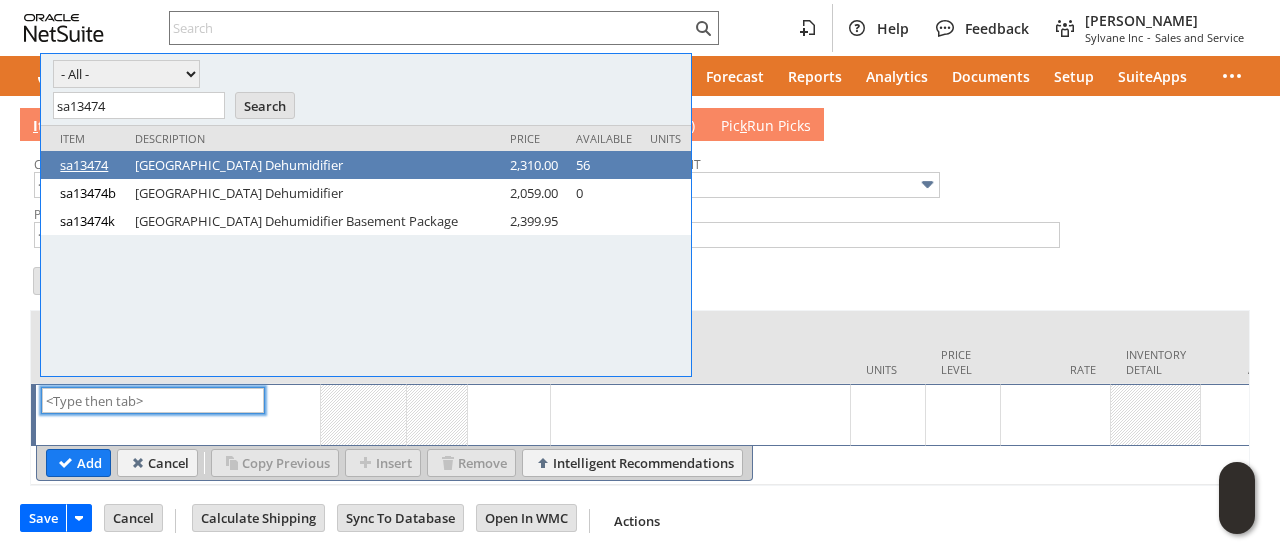 click on "sa13474" at bounding box center (92, 165) 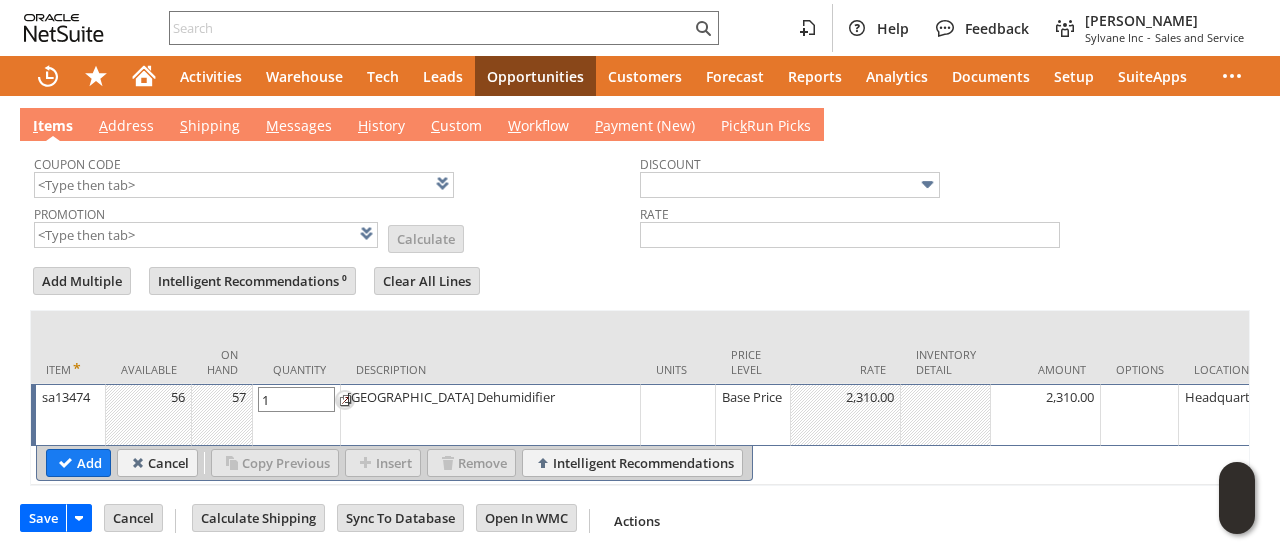 type on "2" 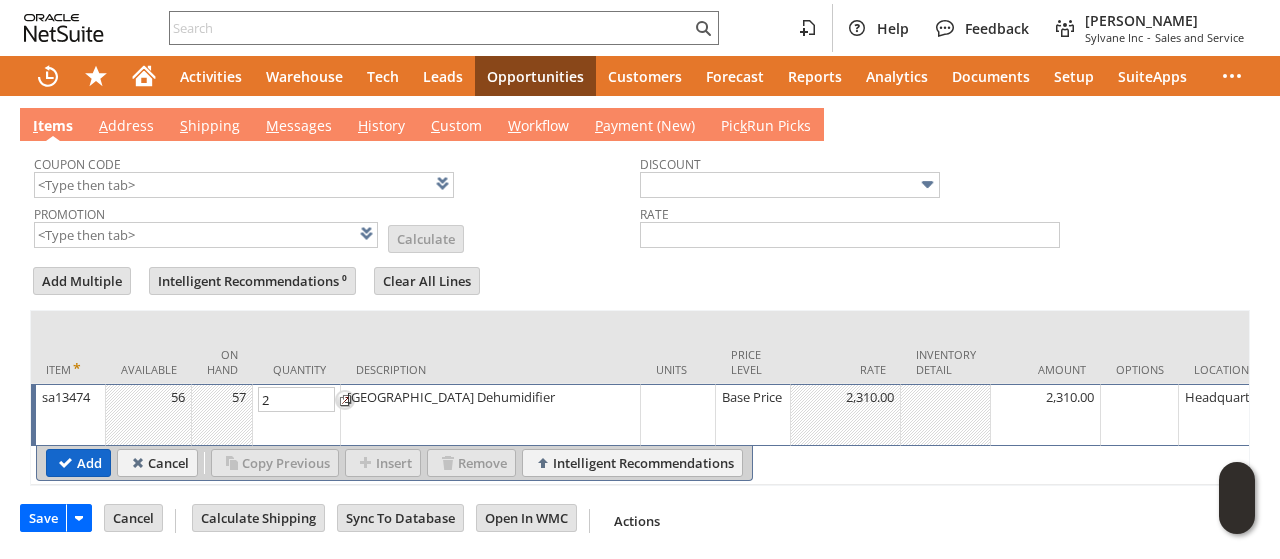 click on "Add" at bounding box center (78, 463) 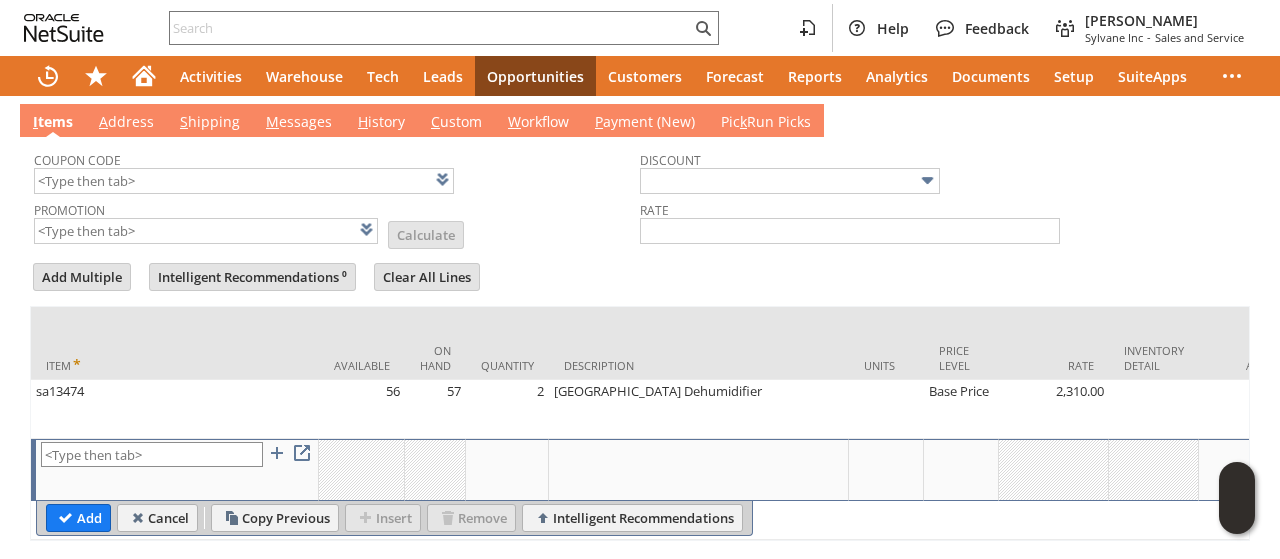 click at bounding box center [152, 454] 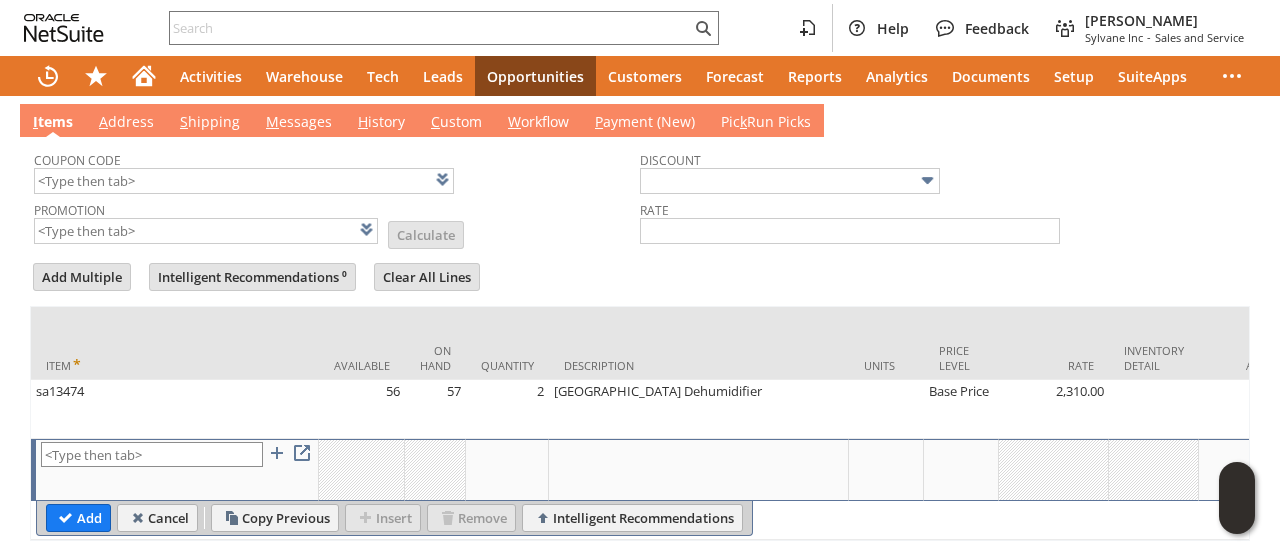 type on "Intelligent Recommendations¹⁰" 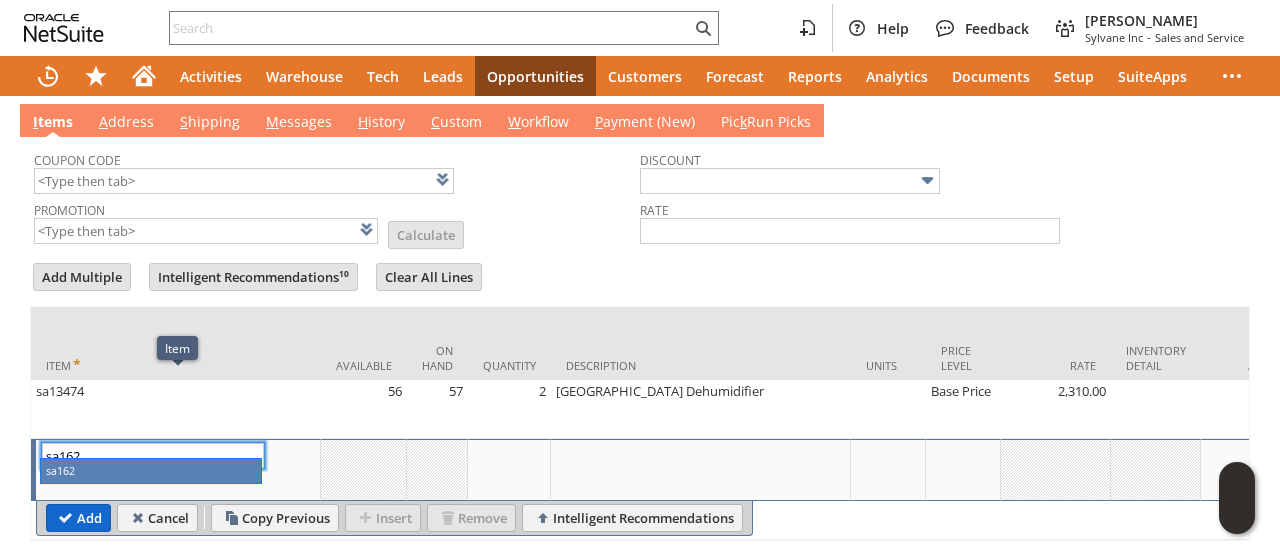 type on "sa162" 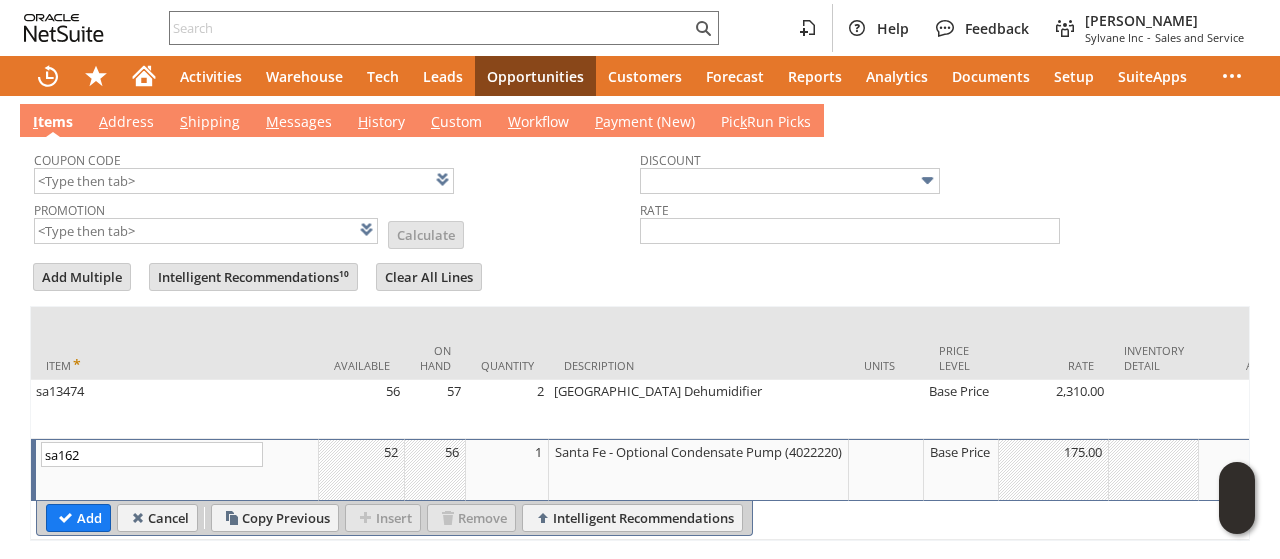 click on "1" at bounding box center [507, 470] 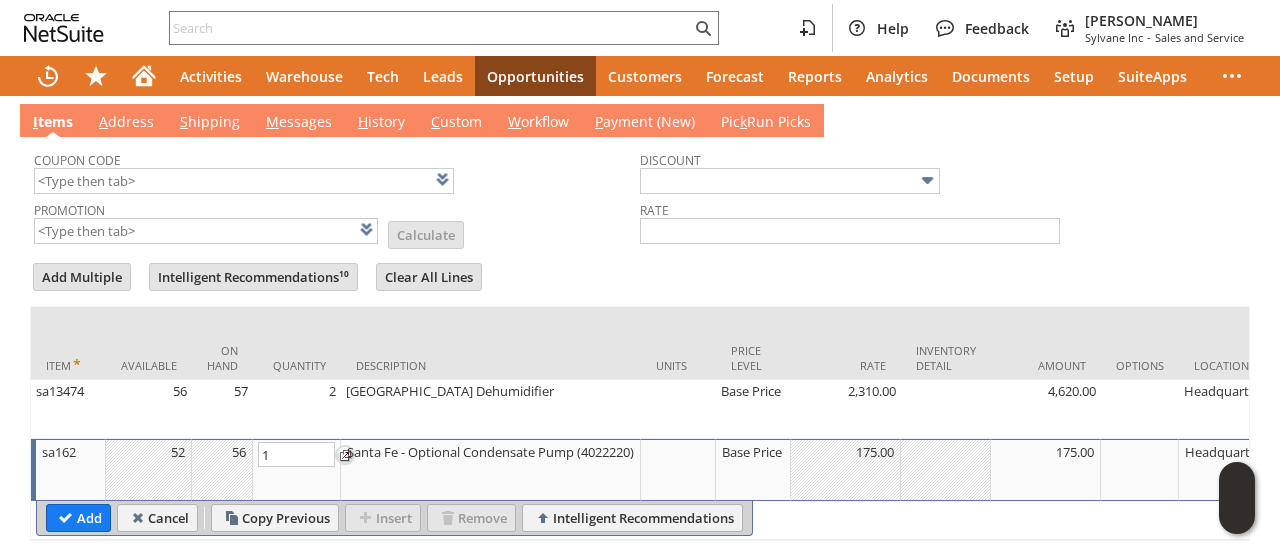 type on "2" 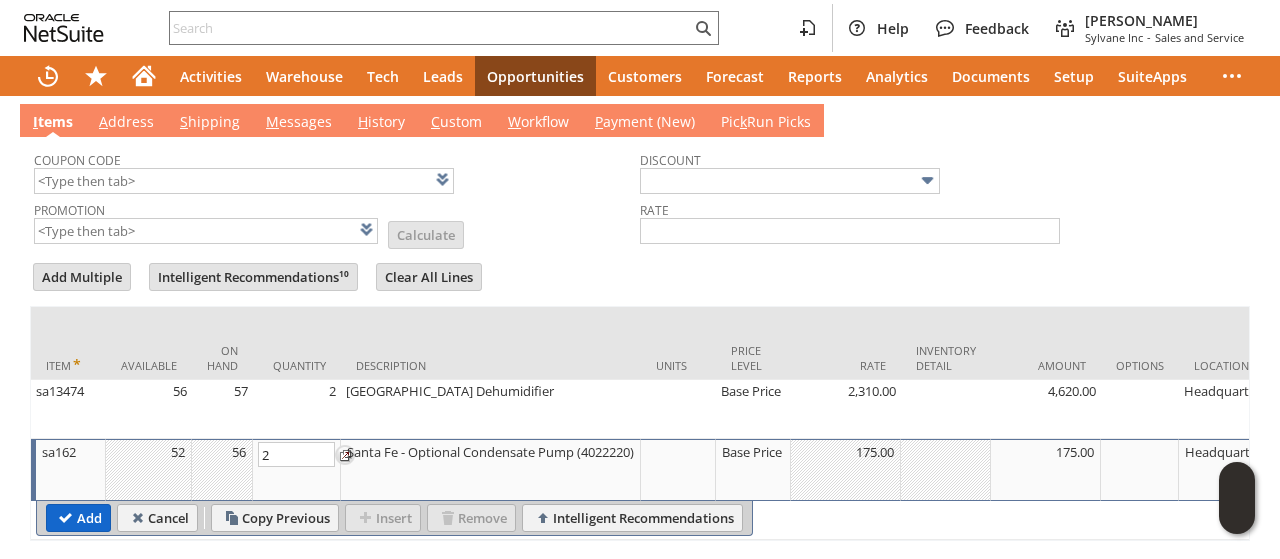 click on "Add" at bounding box center (78, 518) 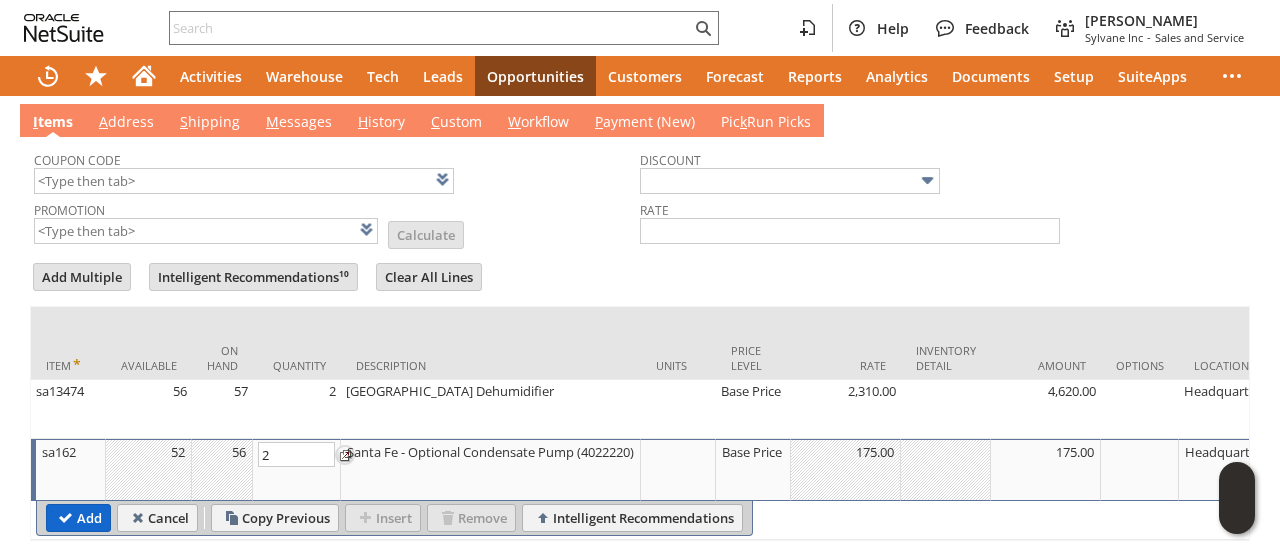 click on "sa162" at bounding box center [0, 0] 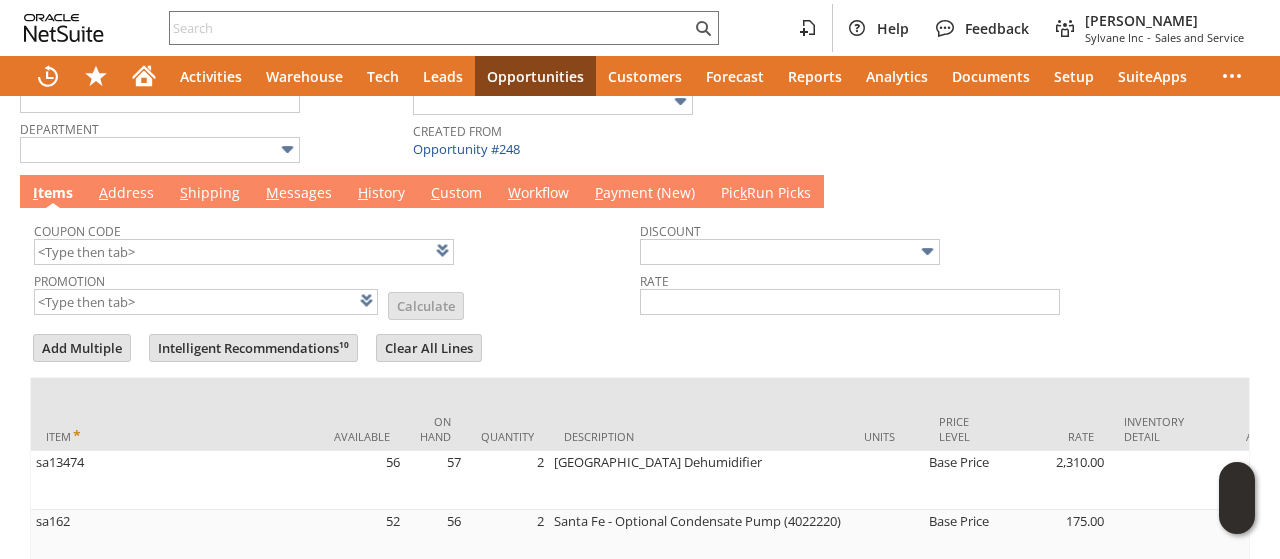 scroll, scrollTop: 606, scrollLeft: 0, axis: vertical 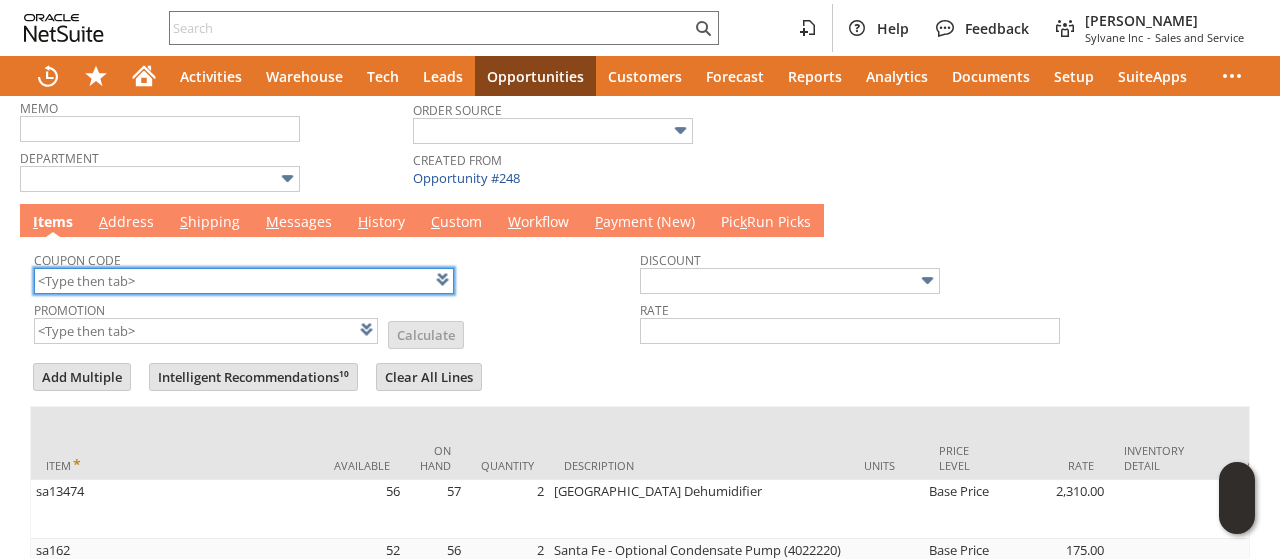 click at bounding box center [244, 281] 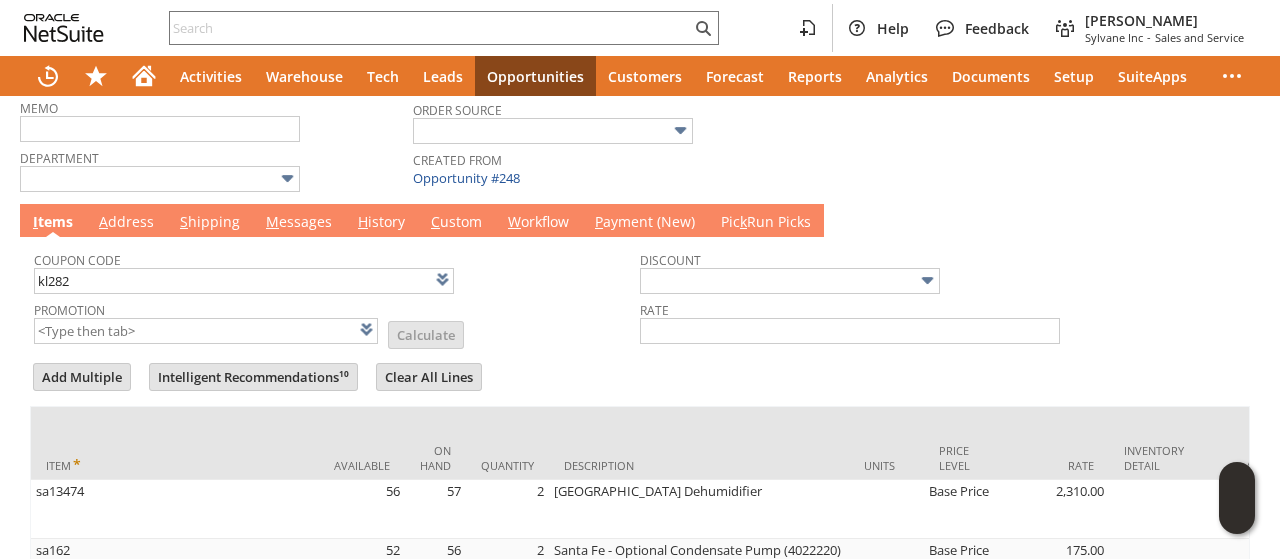 click on "Promotion
List
Calculate" at bounding box center (337, 321) 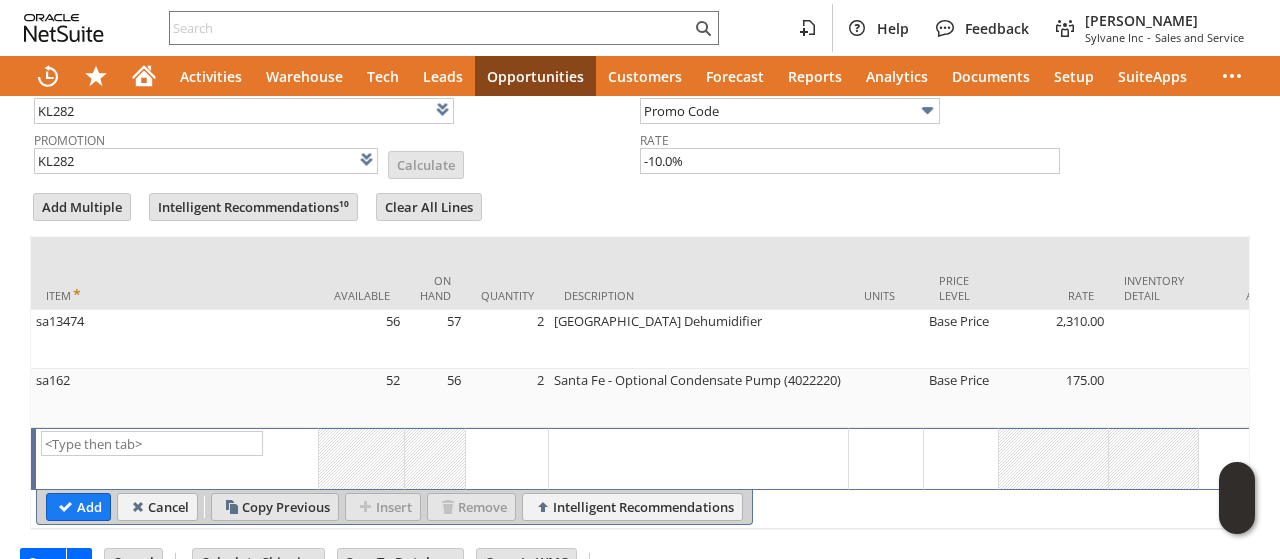 scroll, scrollTop: 824, scrollLeft: 0, axis: vertical 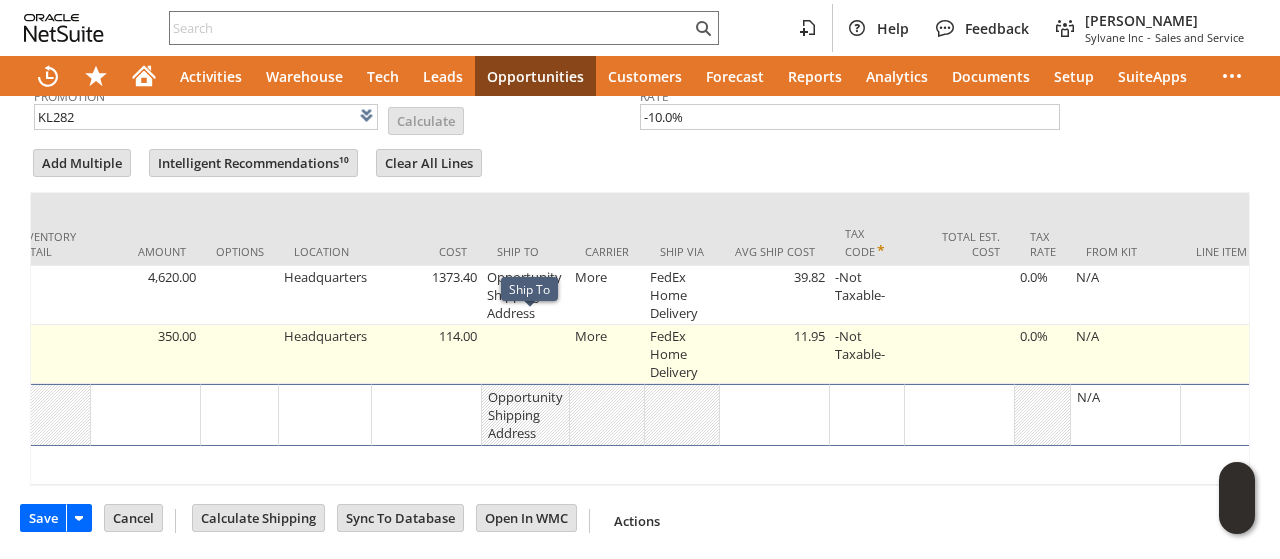 click at bounding box center [526, 354] 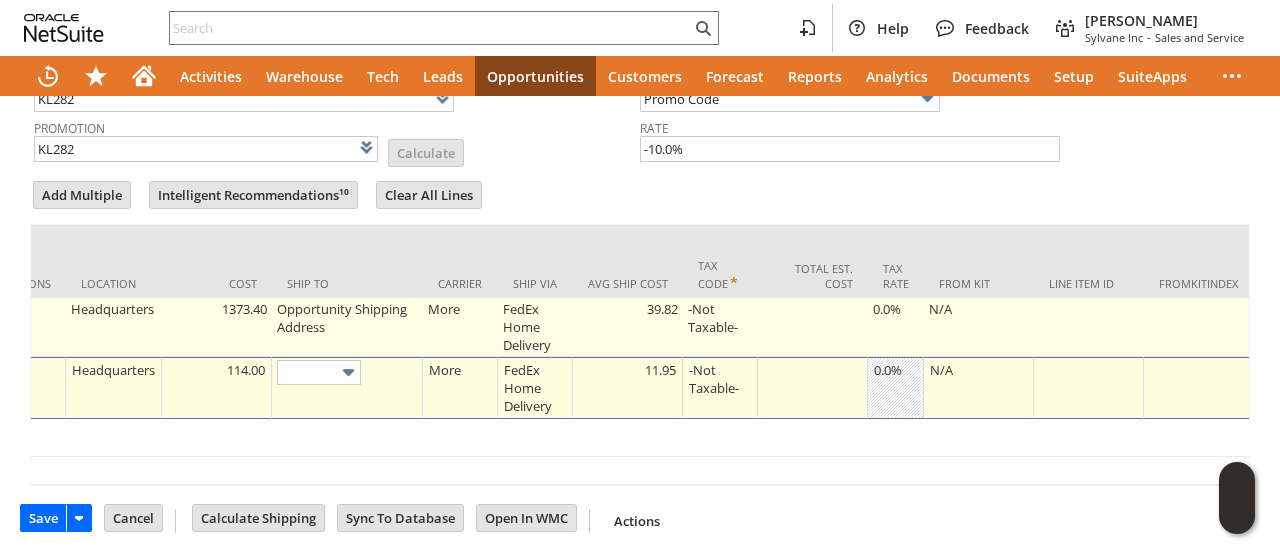 scroll, scrollTop: 793, scrollLeft: 0, axis: vertical 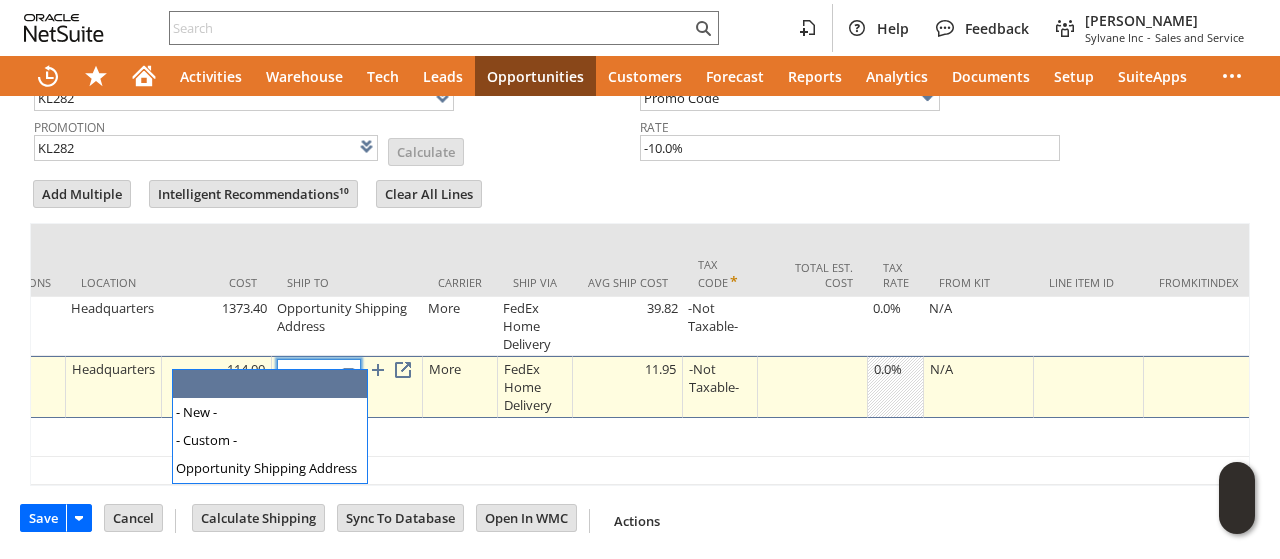 click at bounding box center [348, 371] 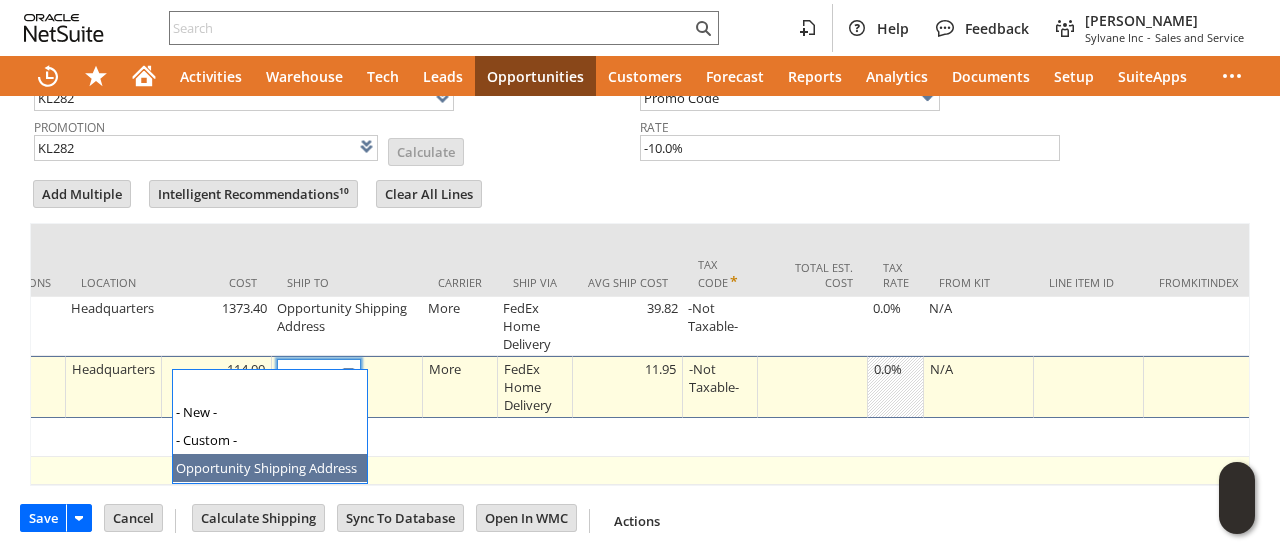 type on "Opportunity Shipping Address" 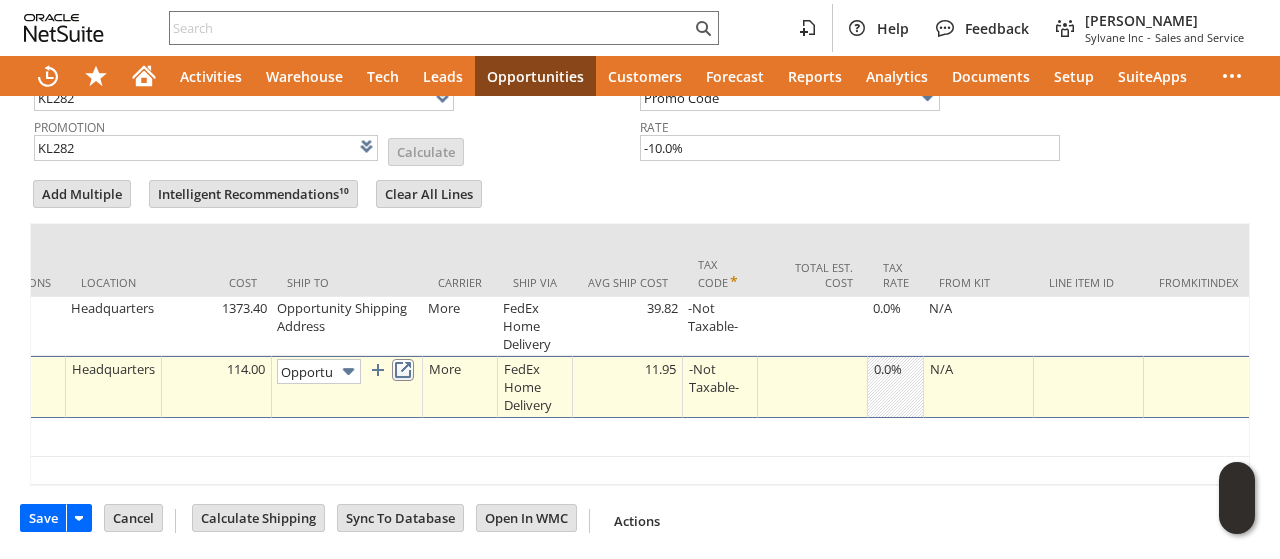 click at bounding box center (403, 370) 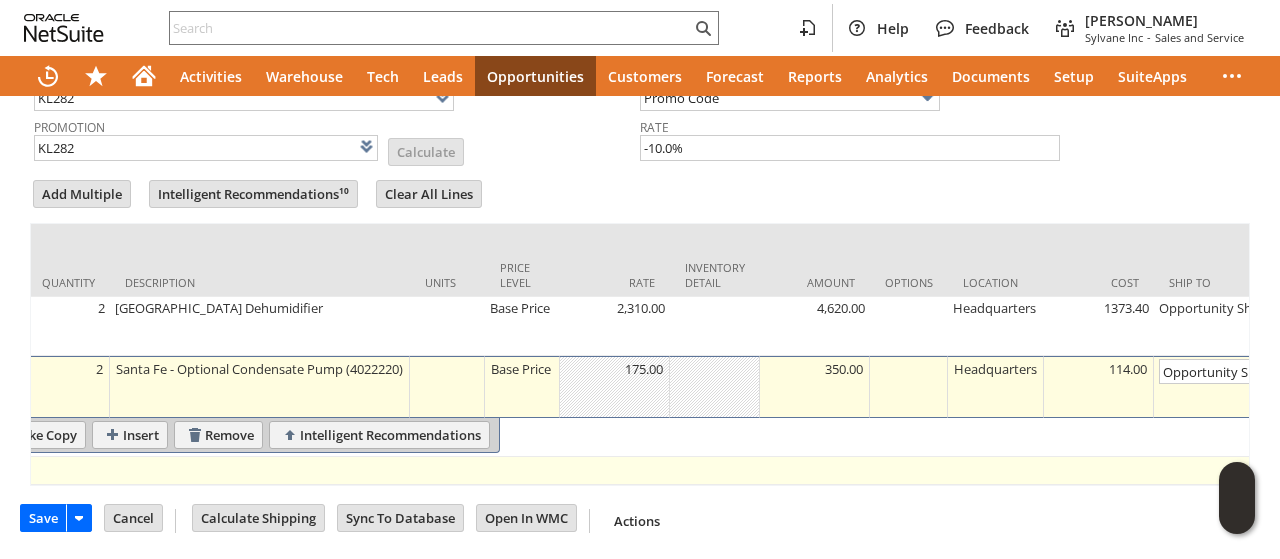 click on "Add Row" at bounding box center (2877, 468) 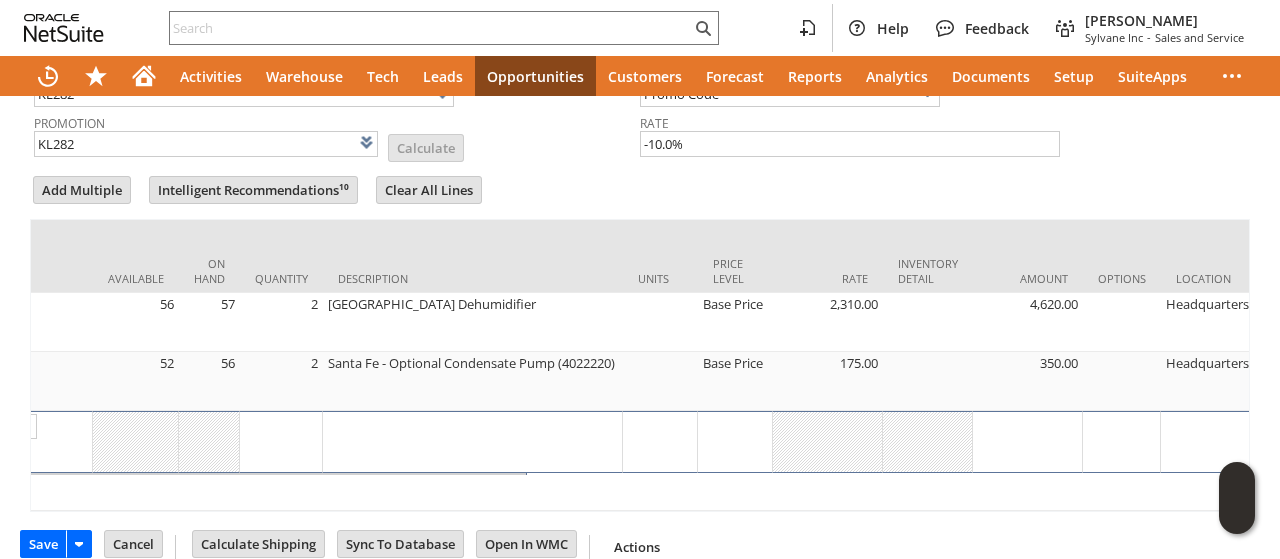 scroll, scrollTop: 0, scrollLeft: 10, axis: horizontal 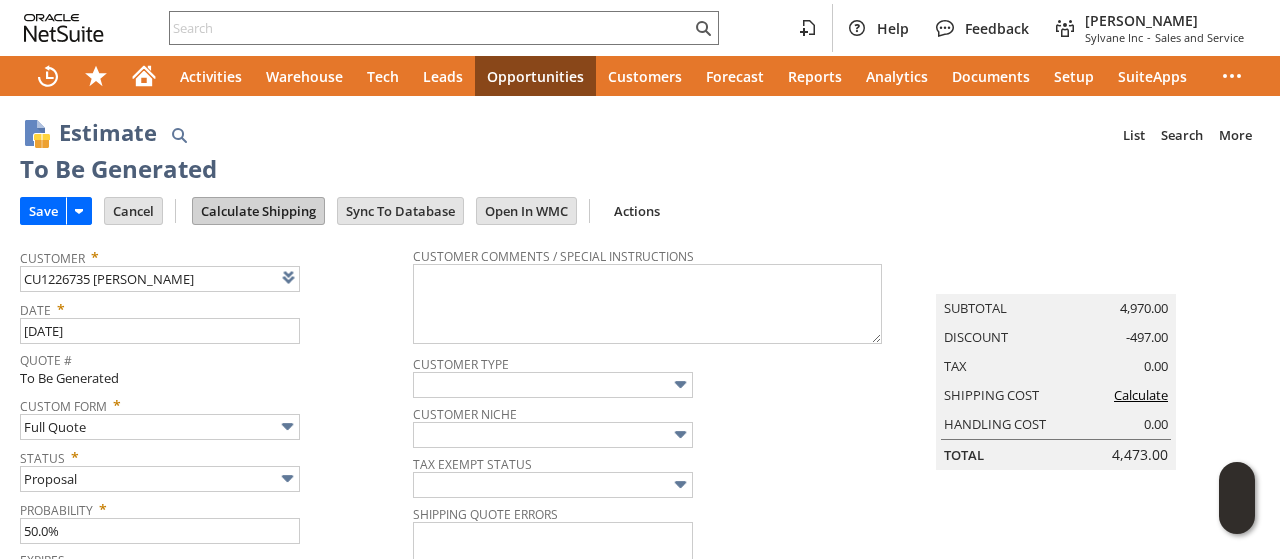 click on "Calculate Shipping" at bounding box center [258, 211] 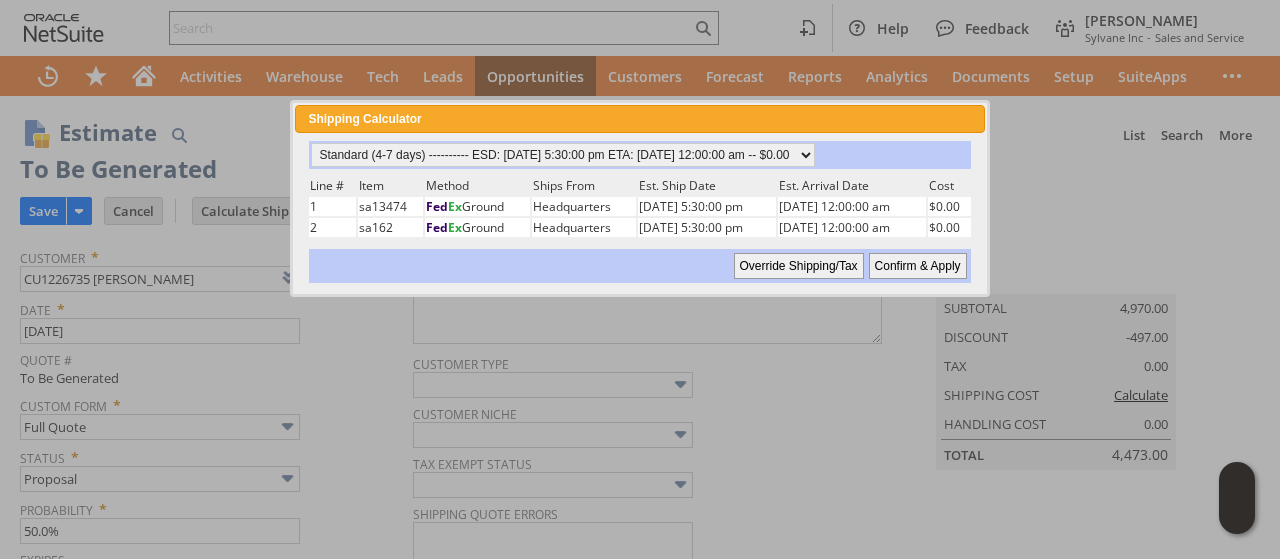 click on "Confirm & Apply" at bounding box center (918, 266) 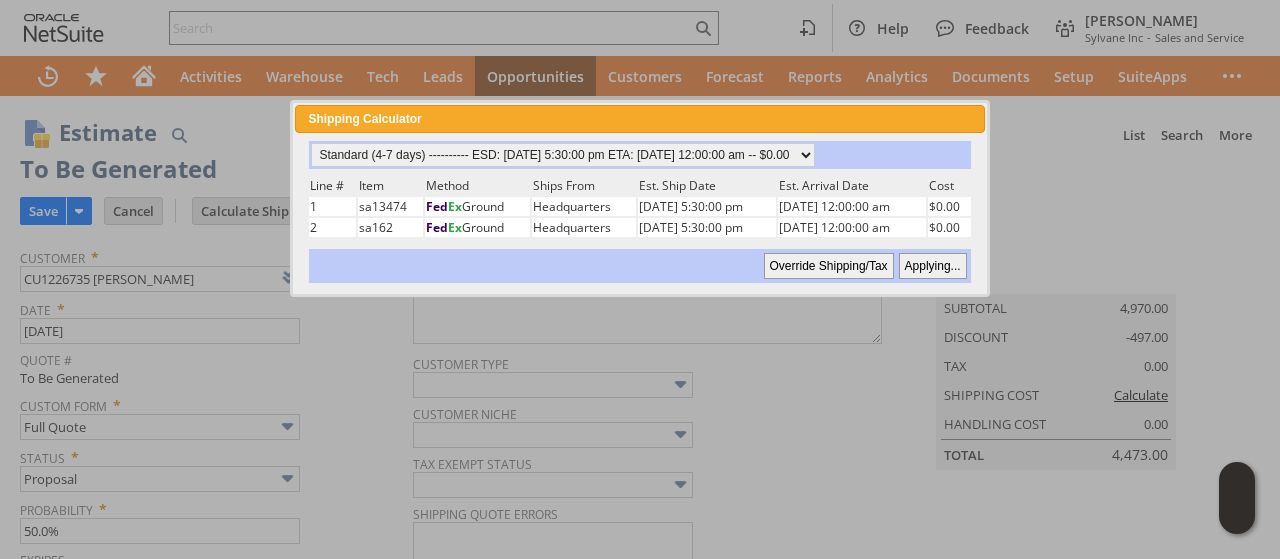 type on "NotExempt" 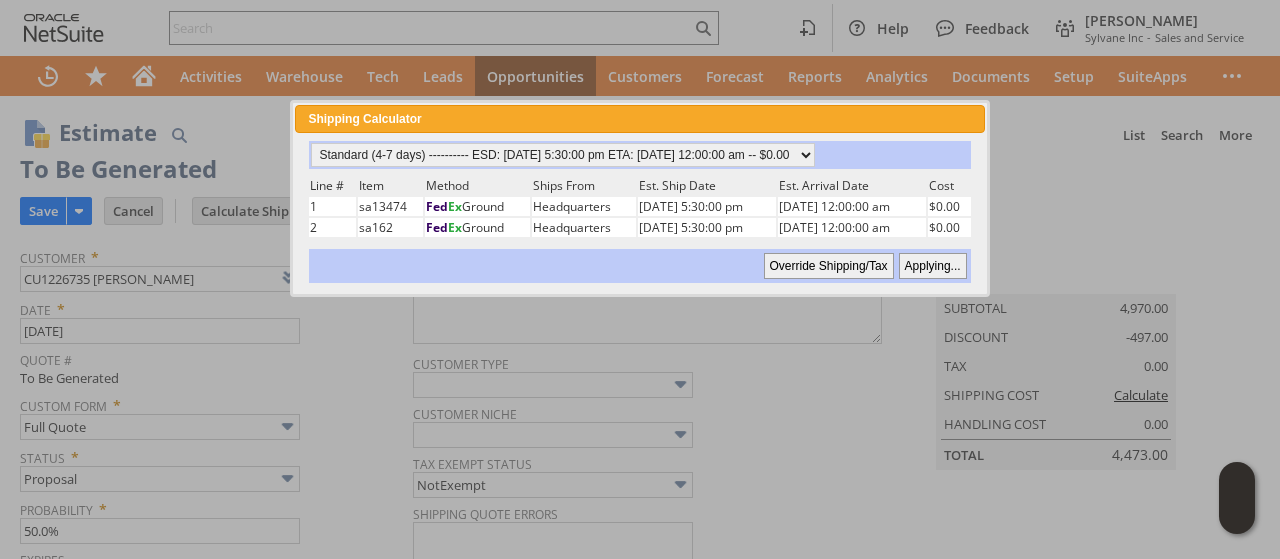 type 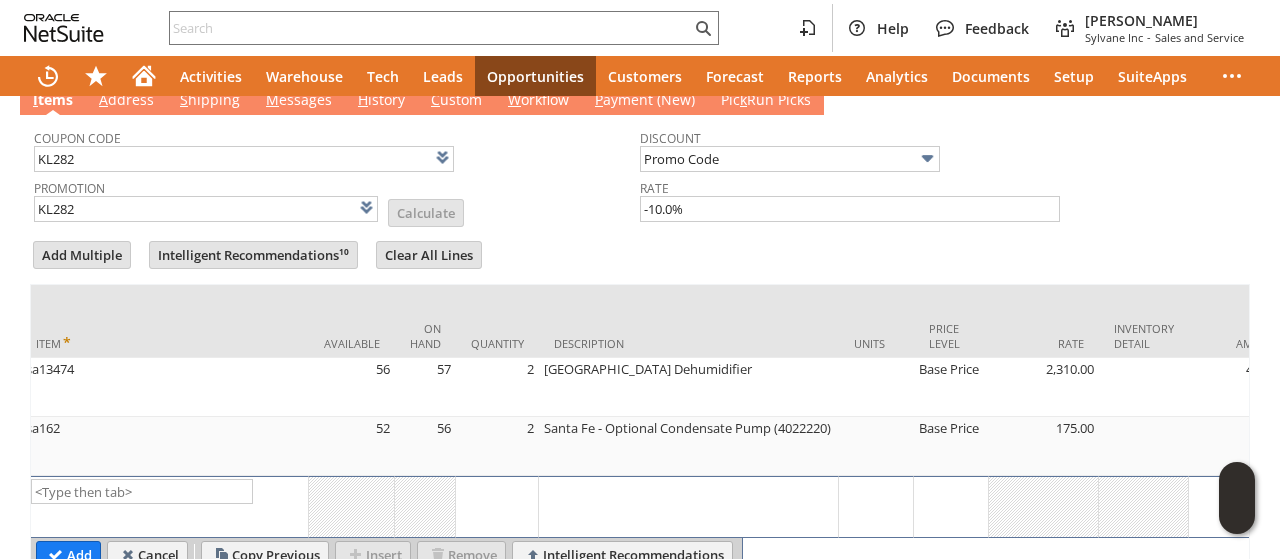 scroll, scrollTop: 624, scrollLeft: 0, axis: vertical 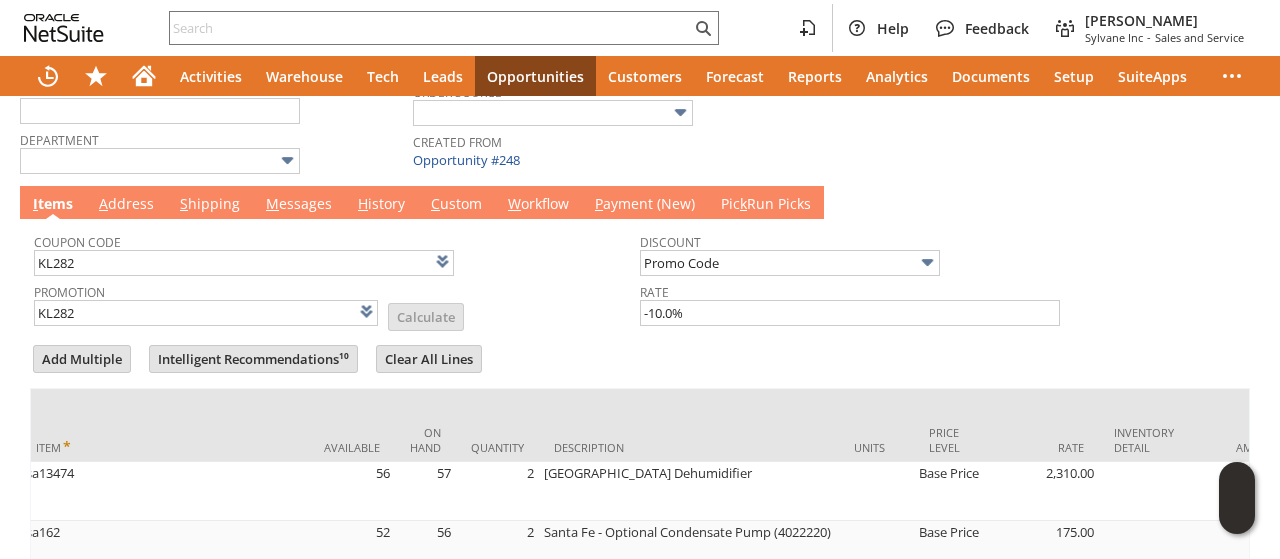 click on "M essages" at bounding box center (299, 205) 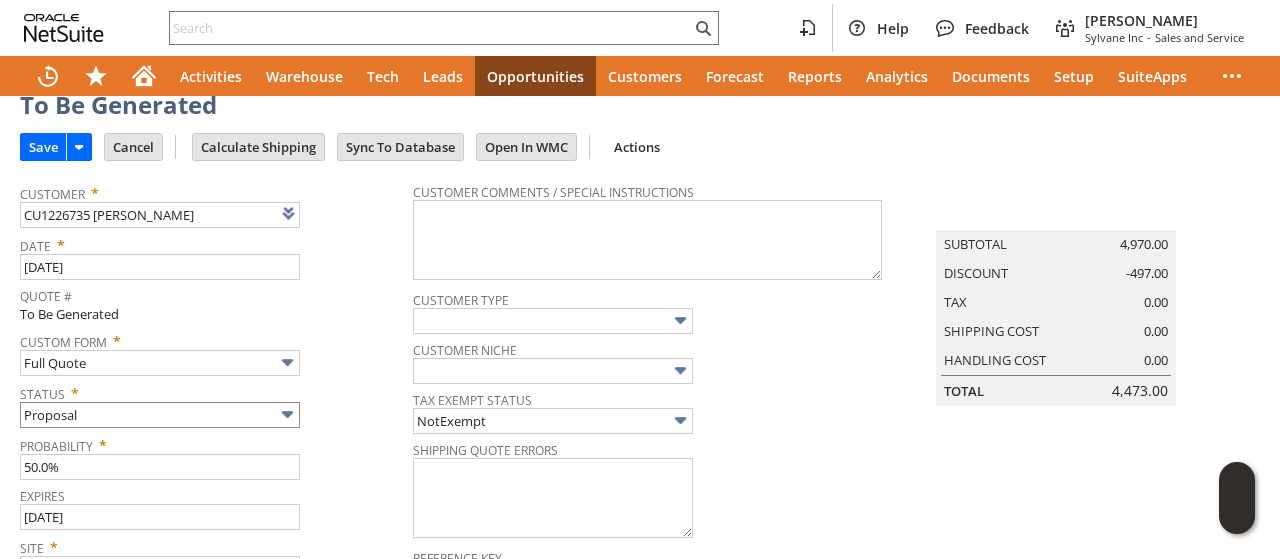 scroll, scrollTop: 0, scrollLeft: 0, axis: both 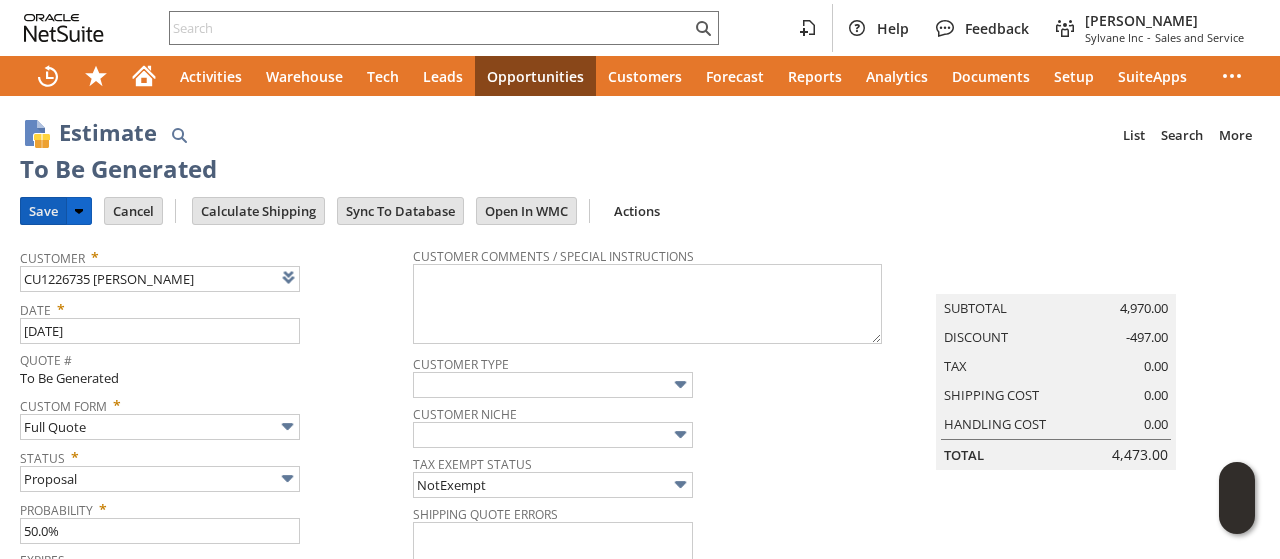 click on "Save" at bounding box center (43, 211) 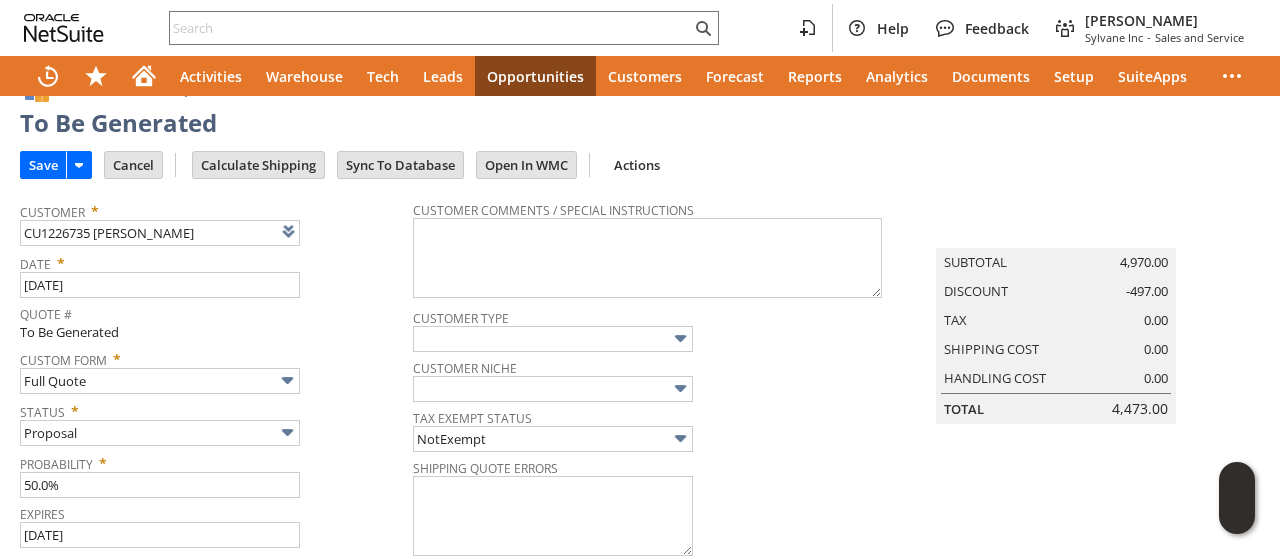 scroll, scrollTop: 0, scrollLeft: 0, axis: both 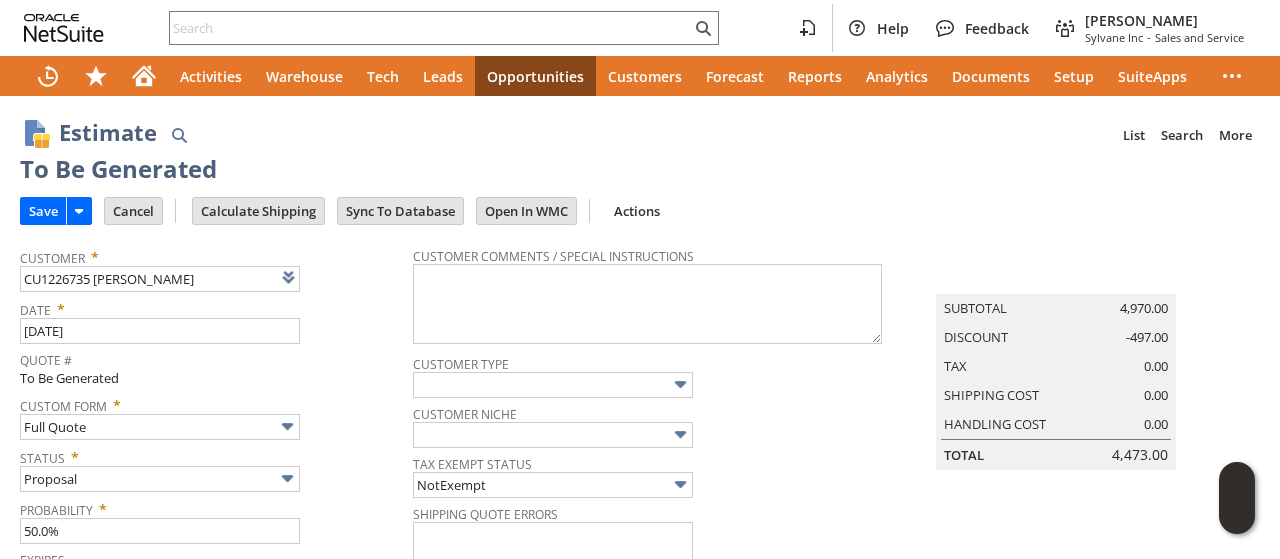 drag, startPoint x: 841, startPoint y: 159, endPoint x: 617, endPoint y: 57, distance: 246.13005 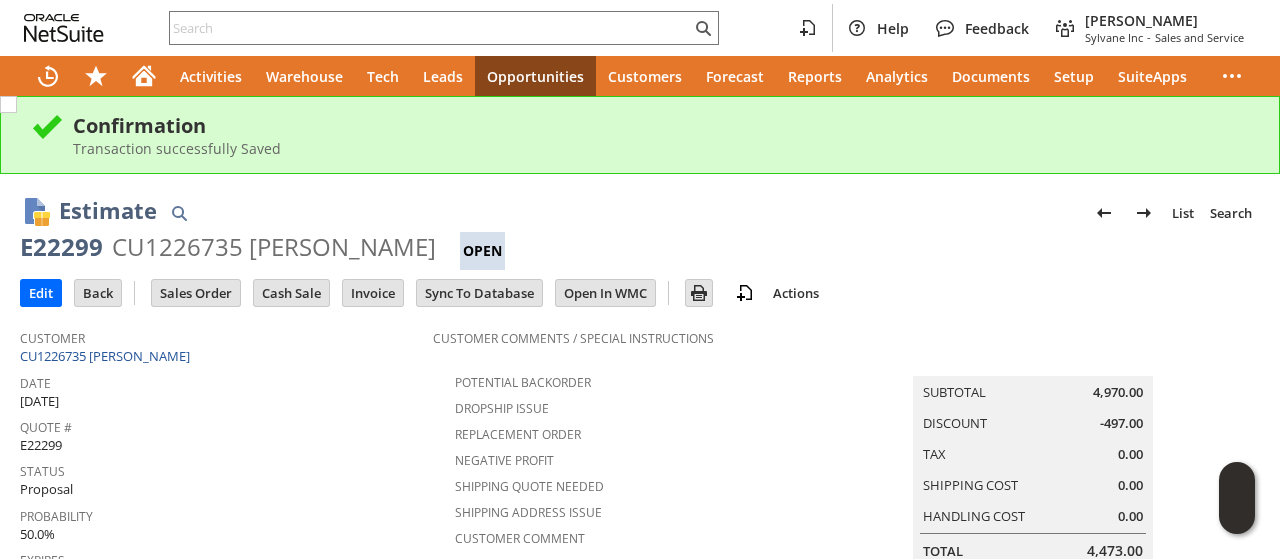 scroll, scrollTop: 0, scrollLeft: 0, axis: both 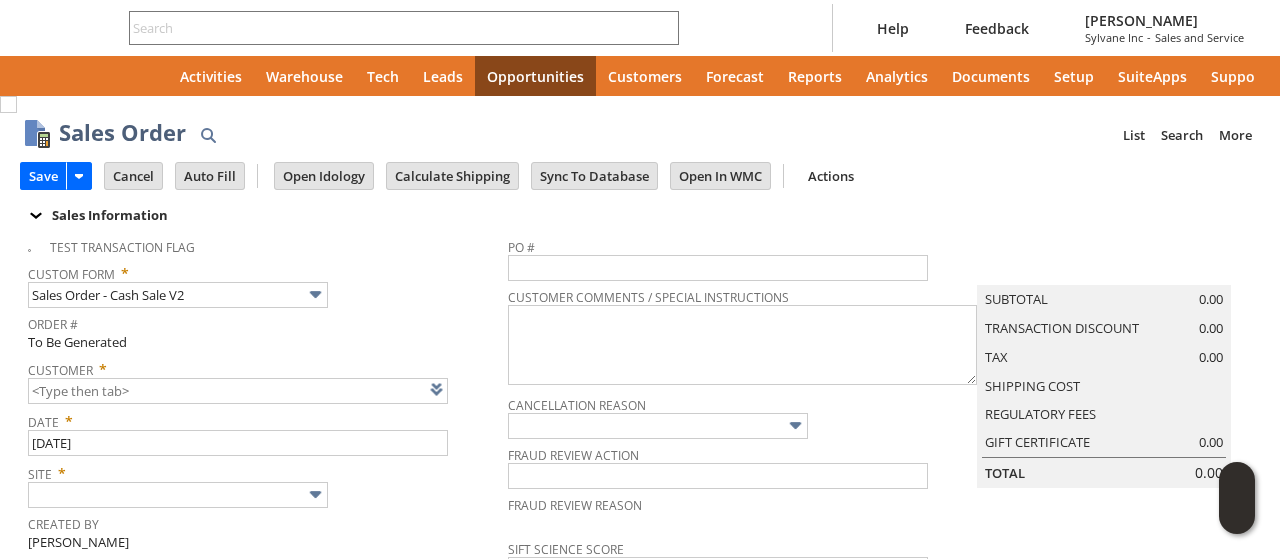 type on "Intelligent Recommendations ⁰" 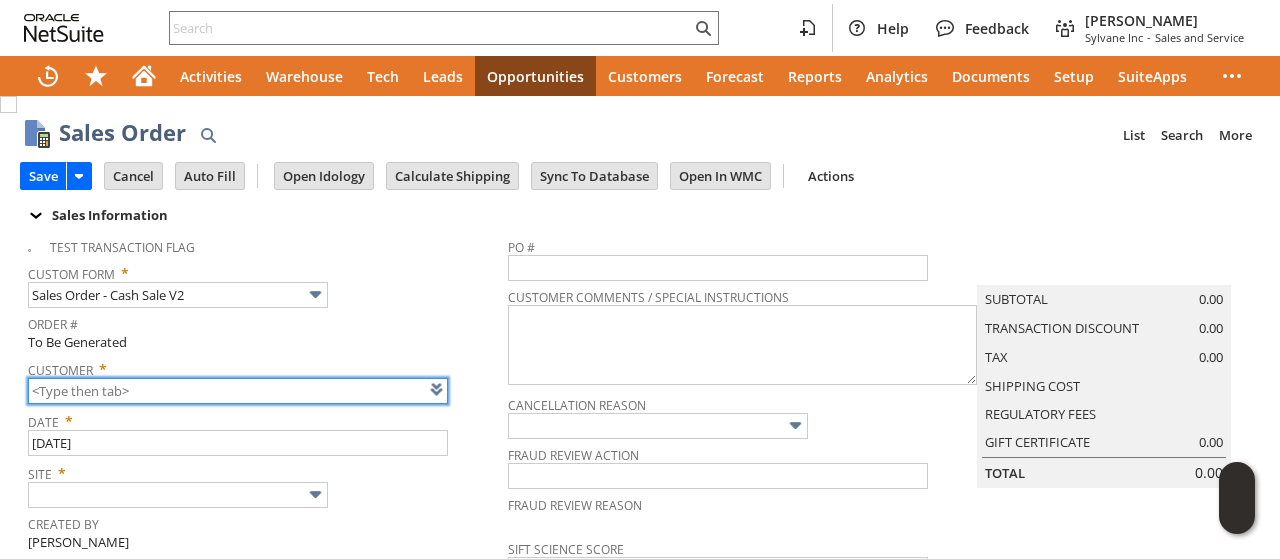 scroll, scrollTop: 0, scrollLeft: 0, axis: both 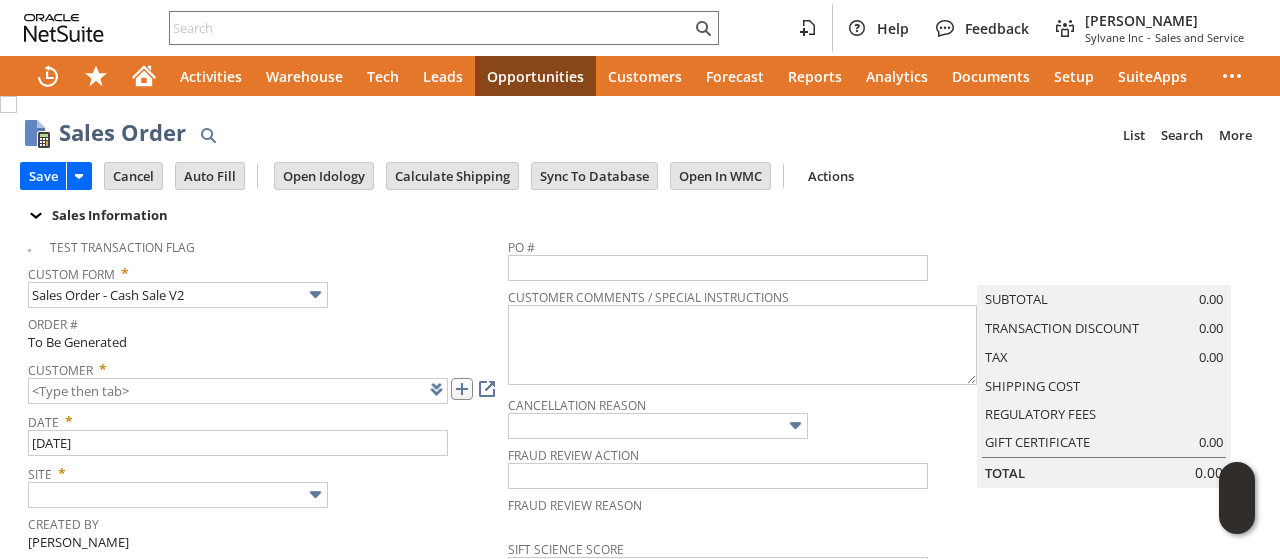 click at bounding box center [462, 389] 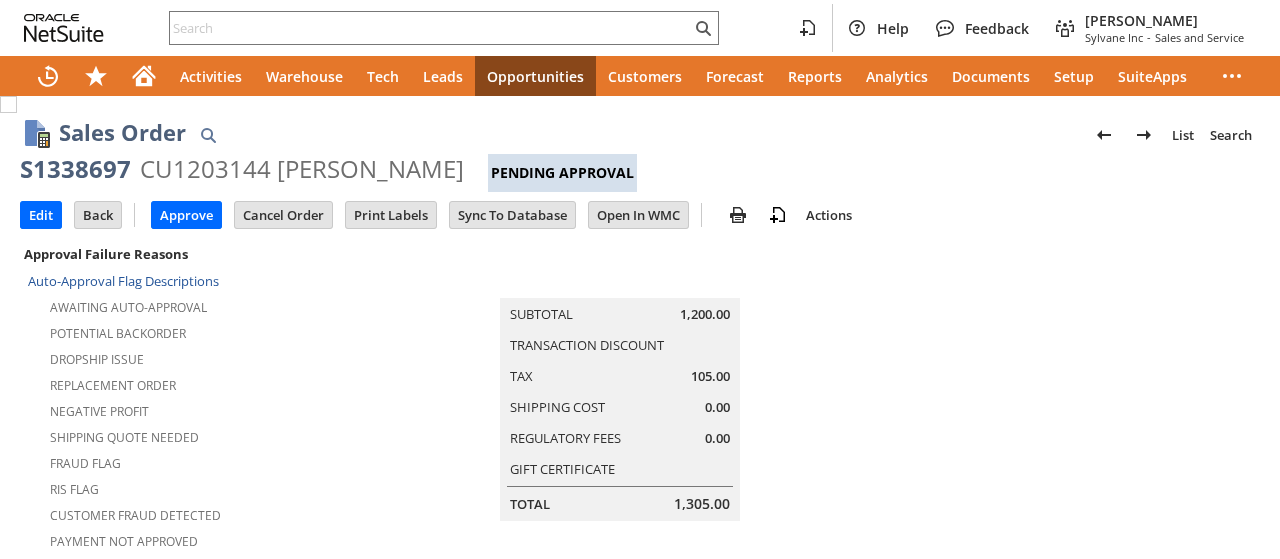 scroll, scrollTop: 0, scrollLeft: 0, axis: both 